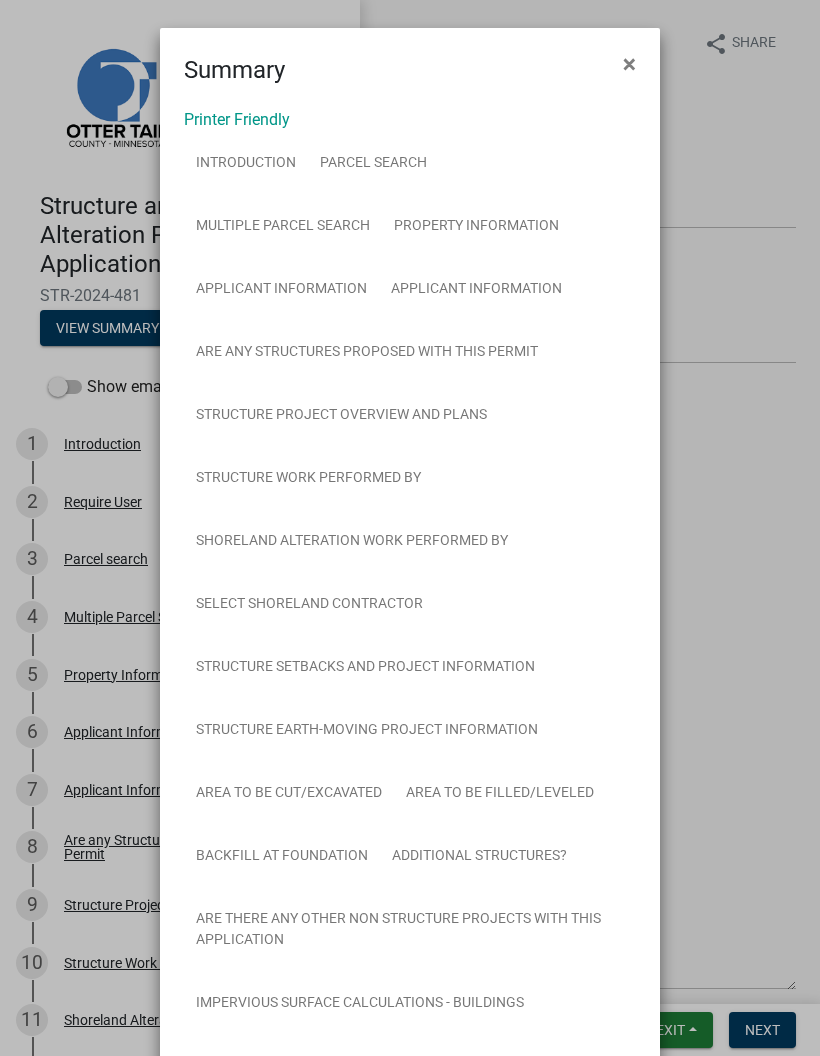 select on "710d5f49-2663-4e73-9718-d0c4e189f5ed" 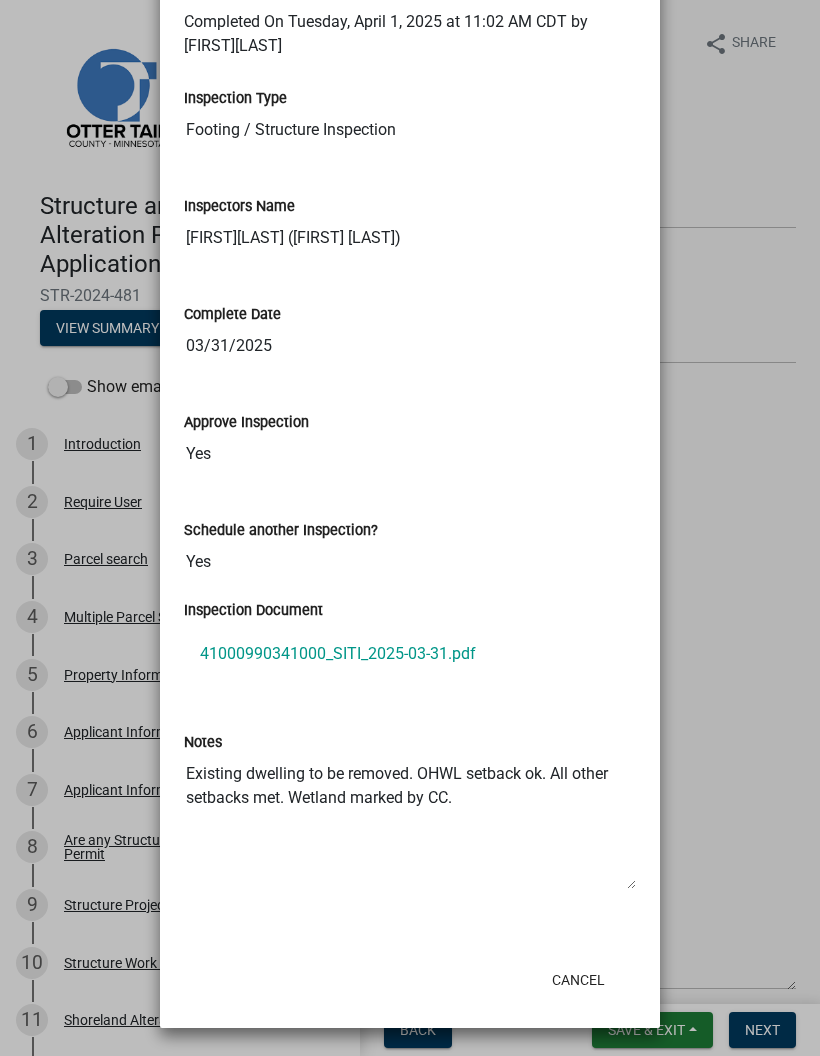 click on "Cancel" 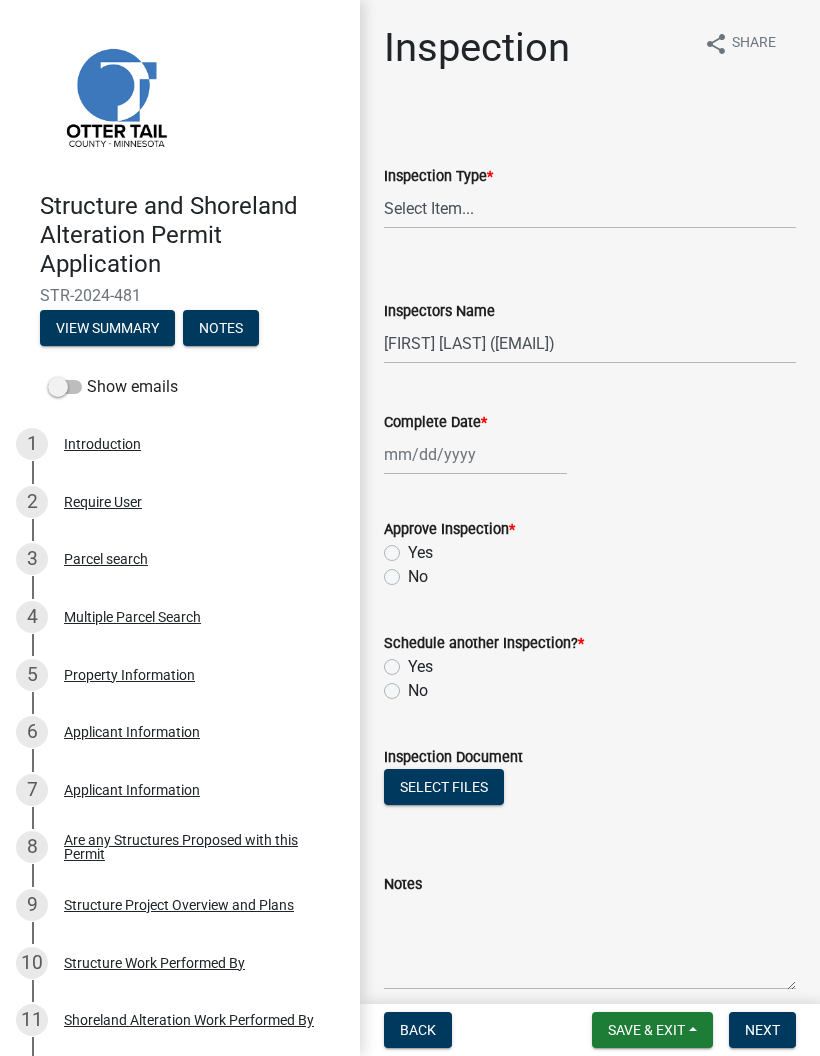 click on "Save & Exit" at bounding box center (646, 1030) 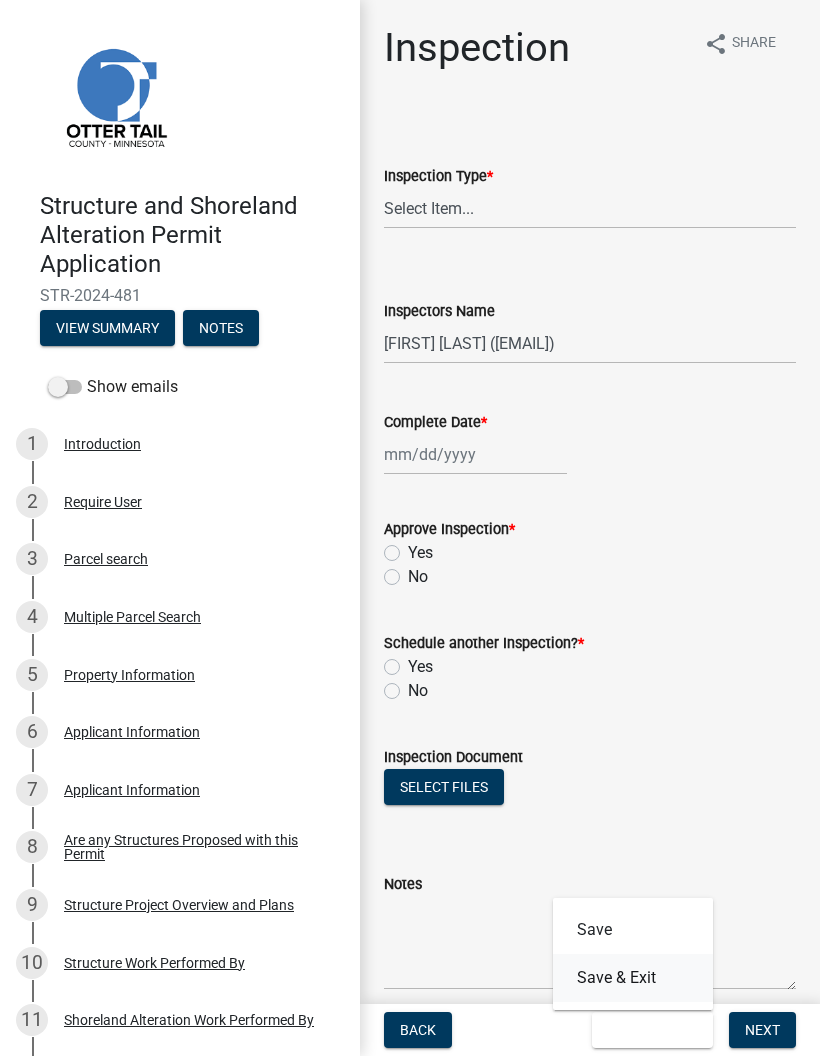 click on "Save & Exit" at bounding box center [633, 978] 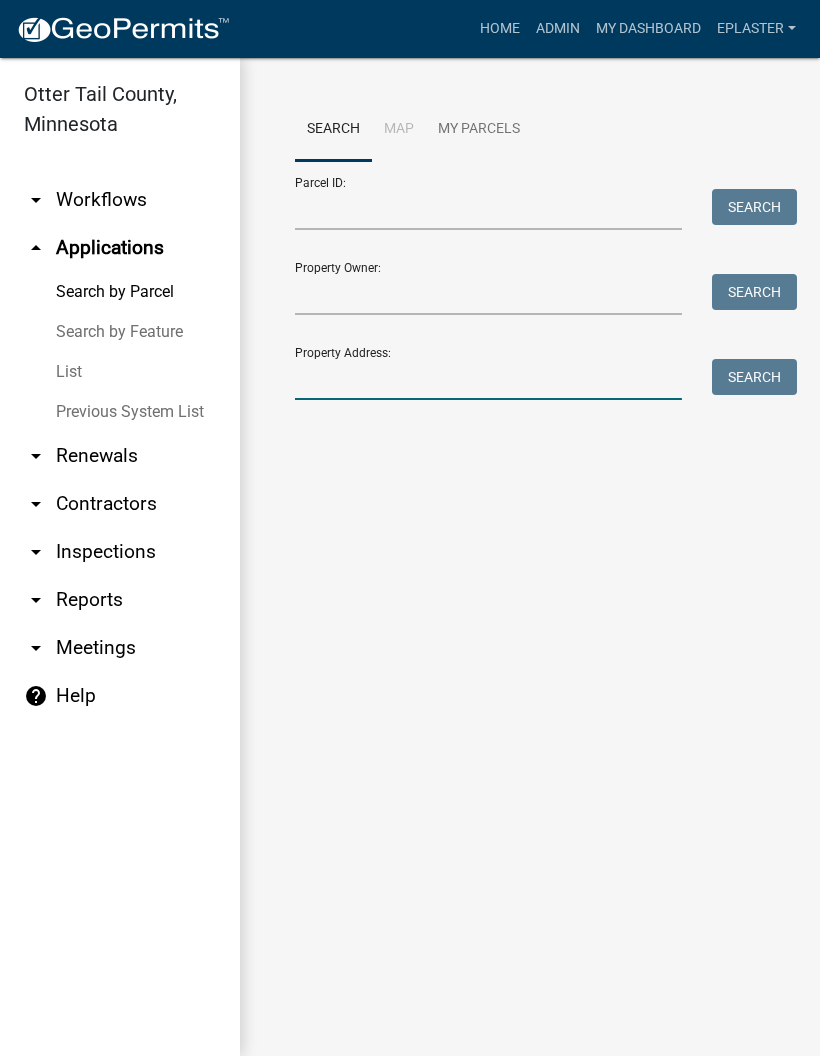 click on "Property Address:" at bounding box center (488, 379) 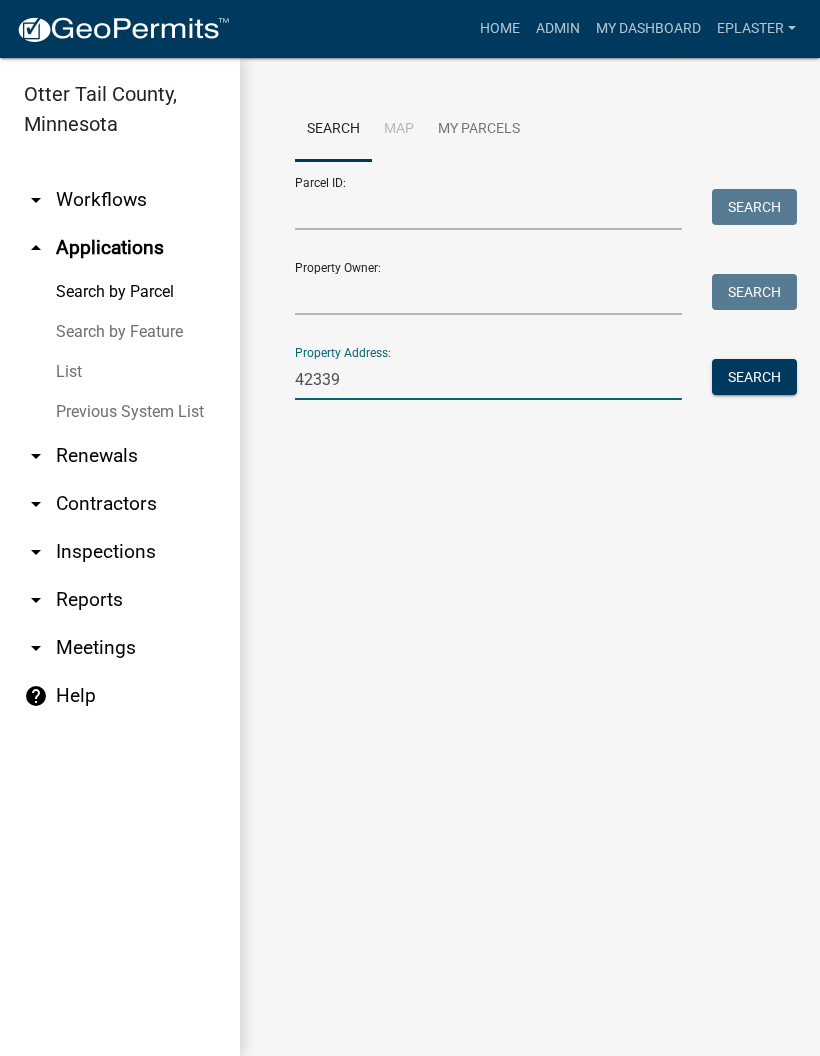 click on "Search" at bounding box center [754, 377] 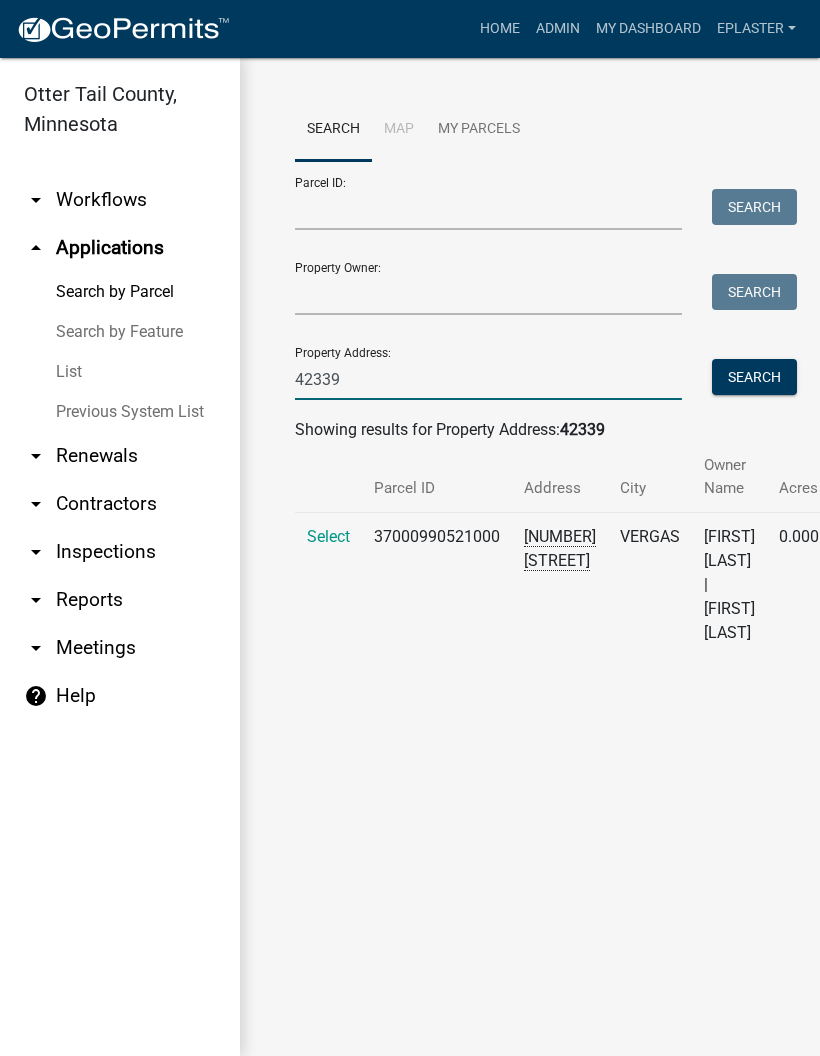 click on "42339" at bounding box center (488, 379) 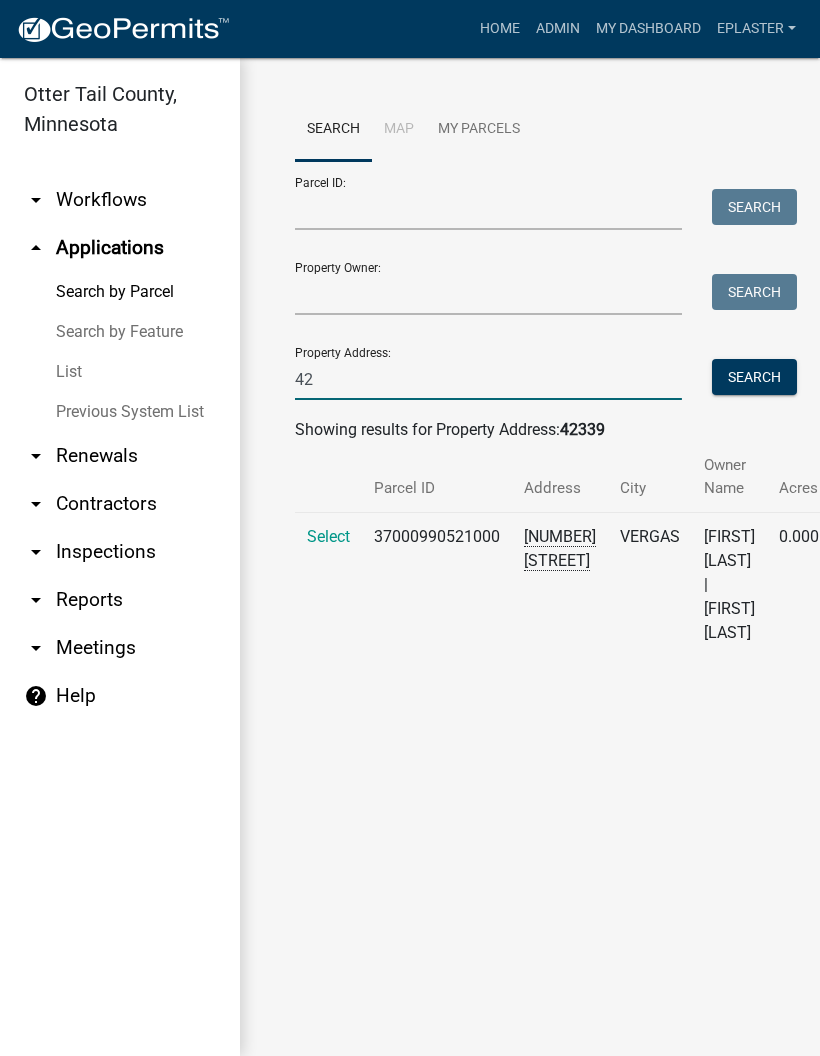 click on "42" at bounding box center [488, 379] 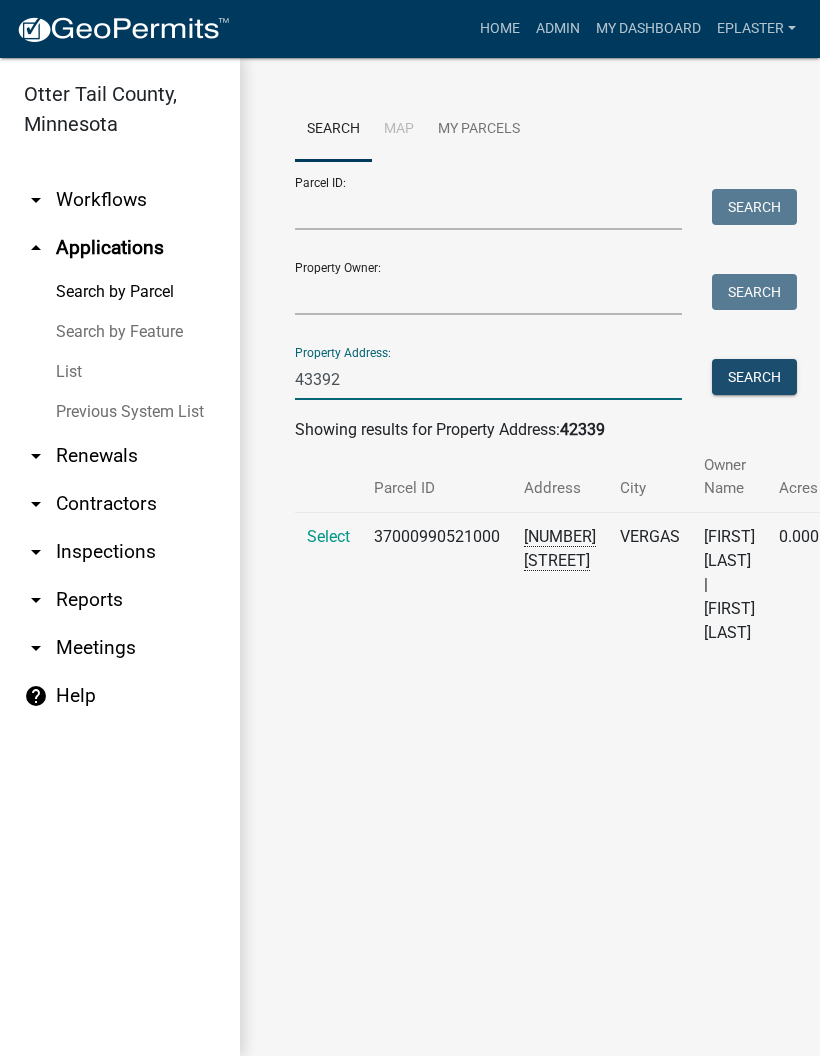 type on "43392" 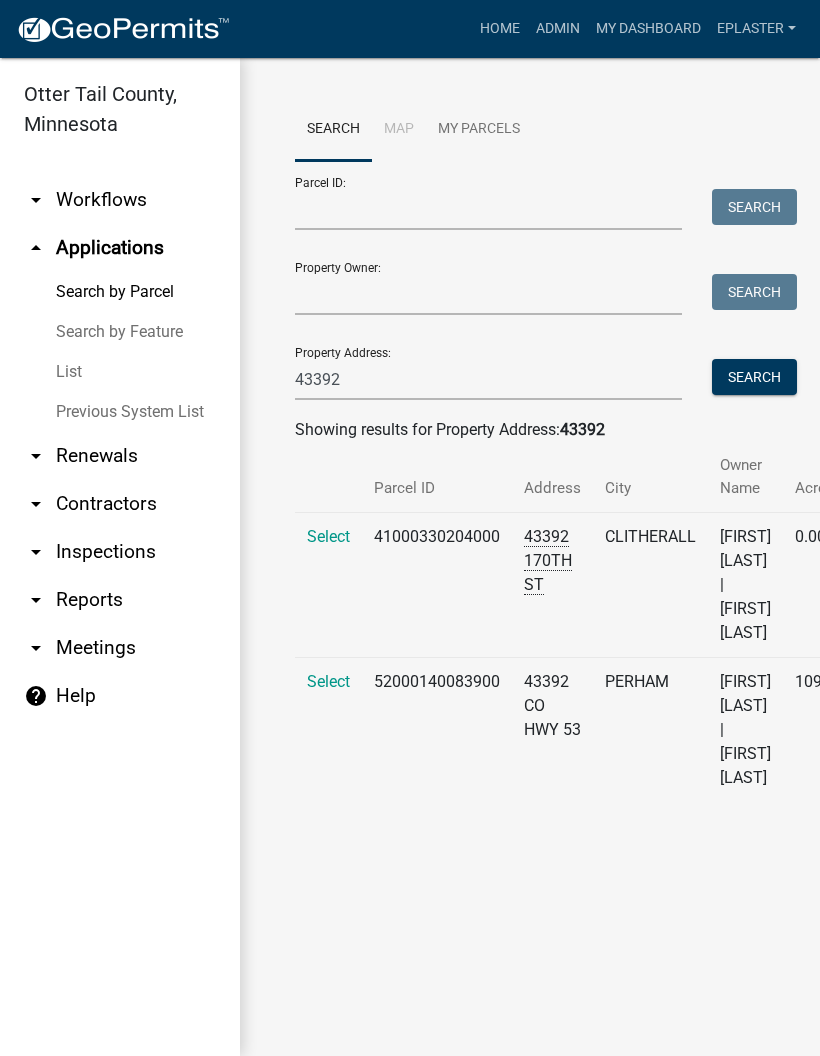 click on "Select" at bounding box center [328, 536] 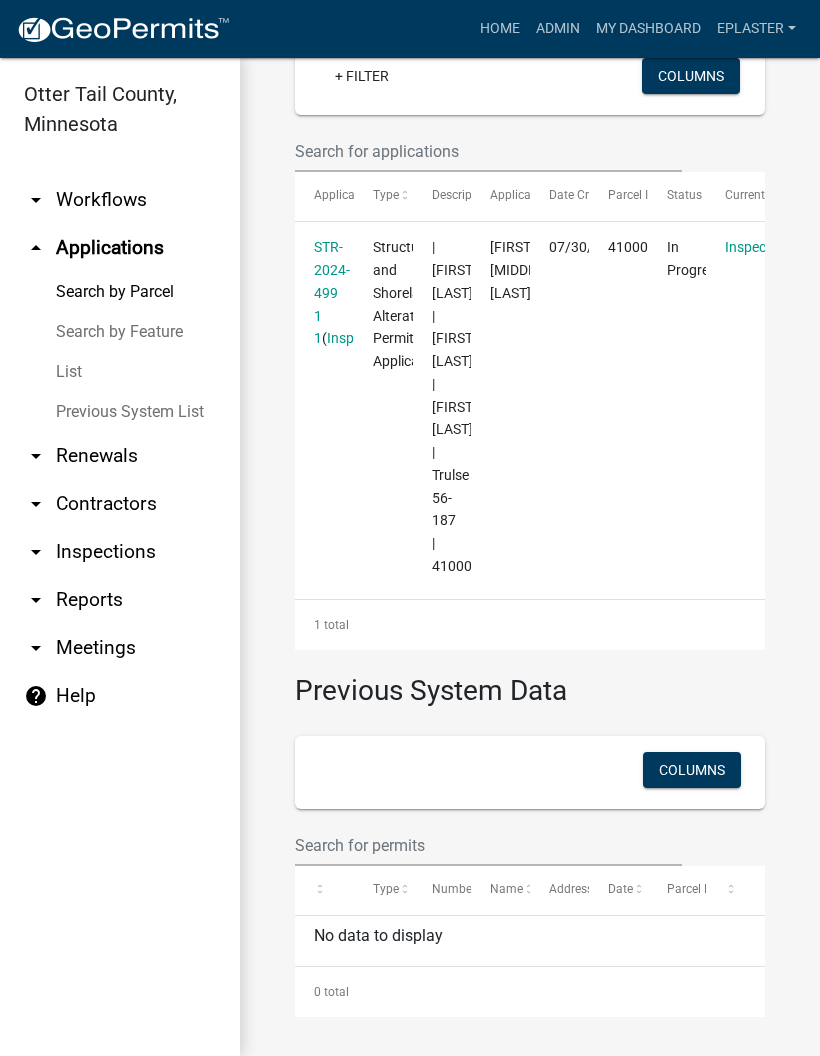 scroll, scrollTop: 647, scrollLeft: 0, axis: vertical 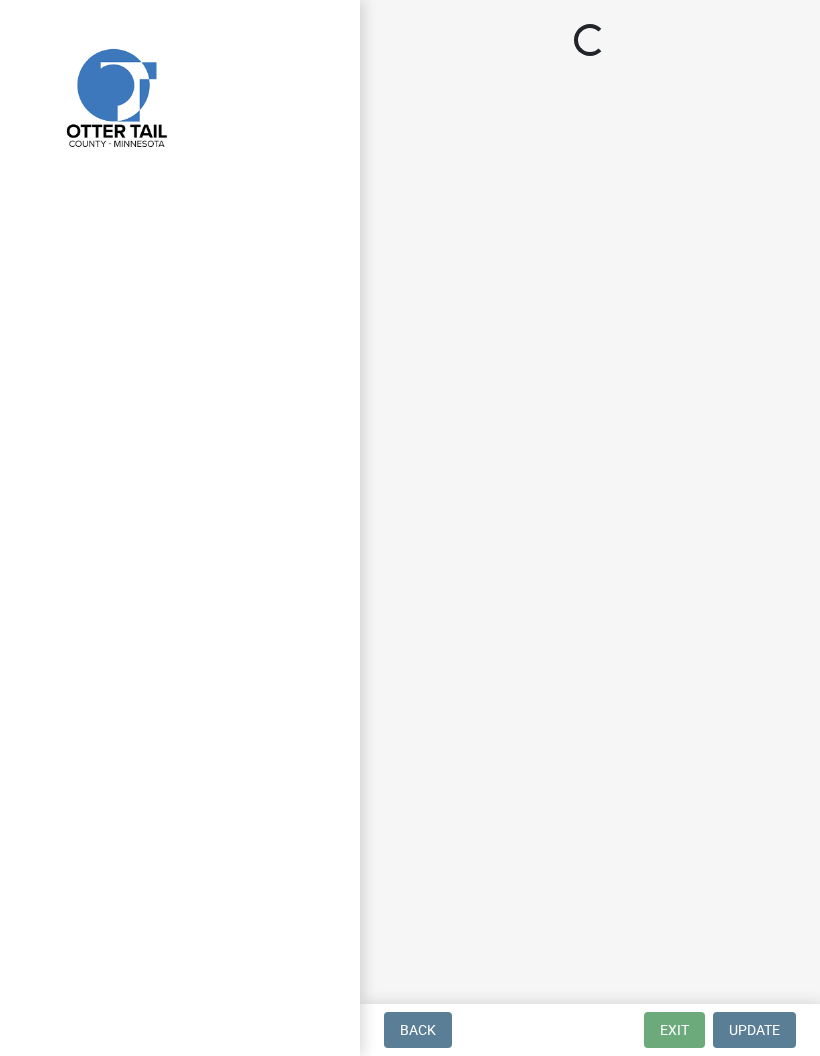 select on "710d5f49-2663-4e73-9718-d0c4e189f5ed" 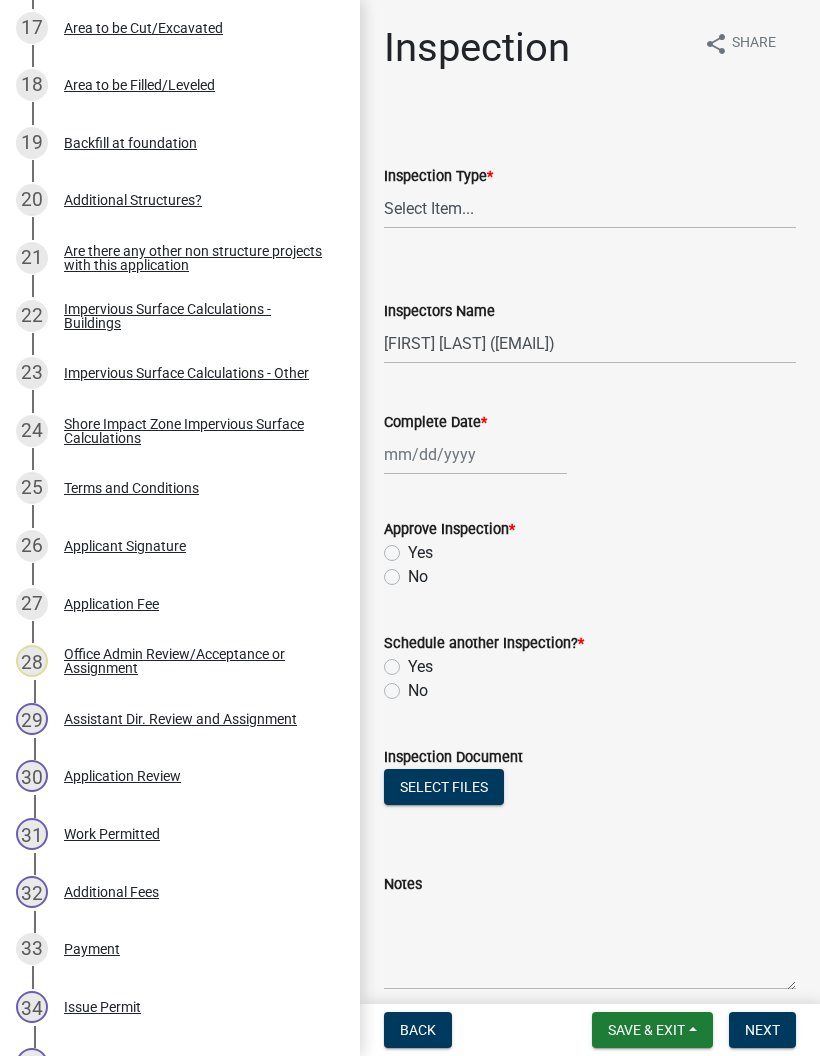 scroll, scrollTop: 1363, scrollLeft: 0, axis: vertical 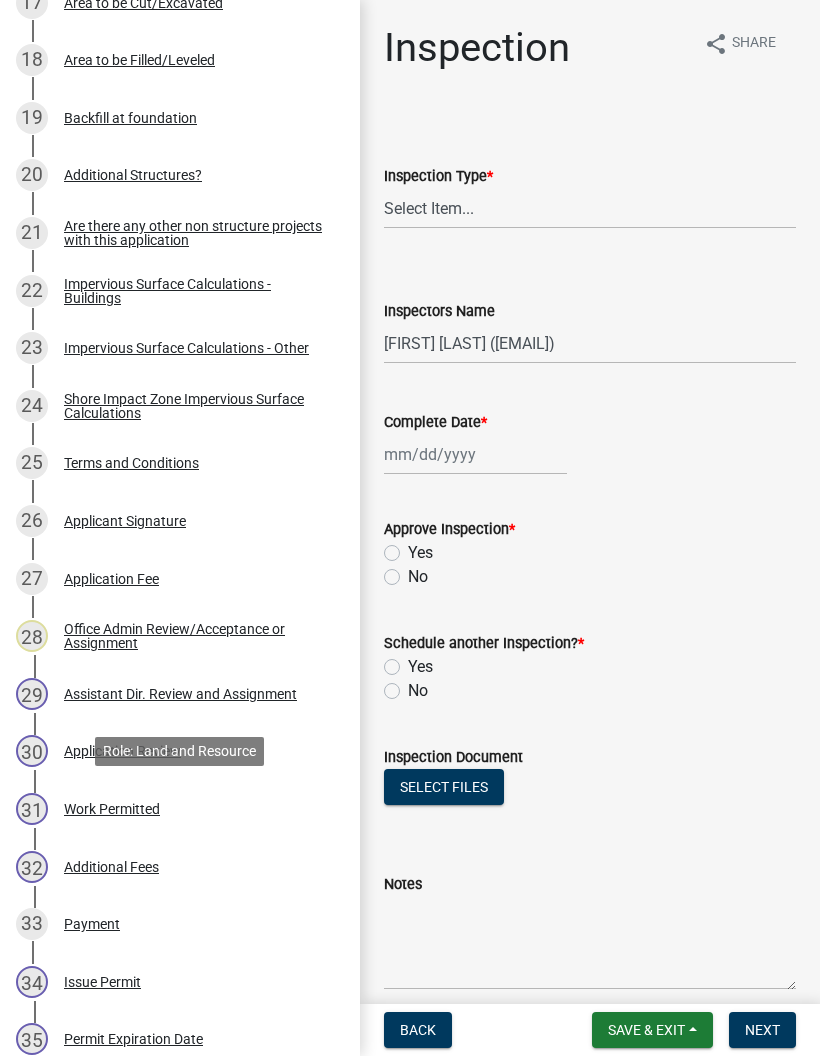 click on "31     Work Permitted" at bounding box center (172, 809) 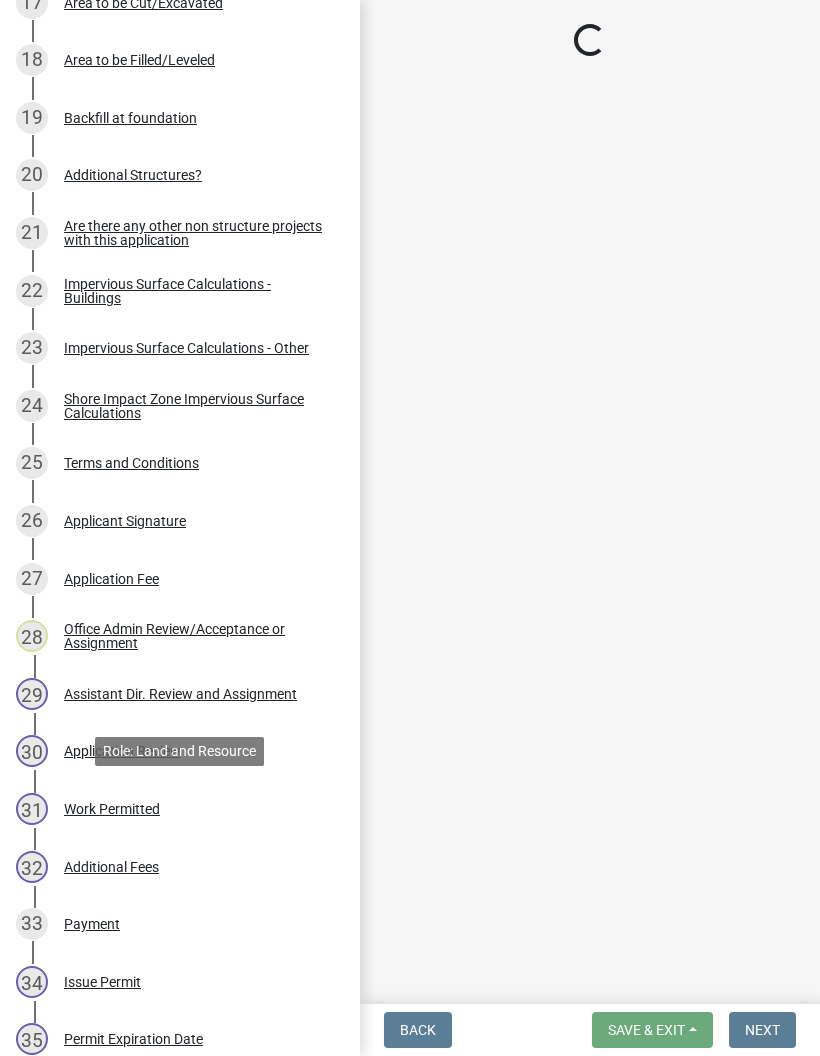 select on "190fd4c8-42ef-492b-a4a0-a0213555944c" 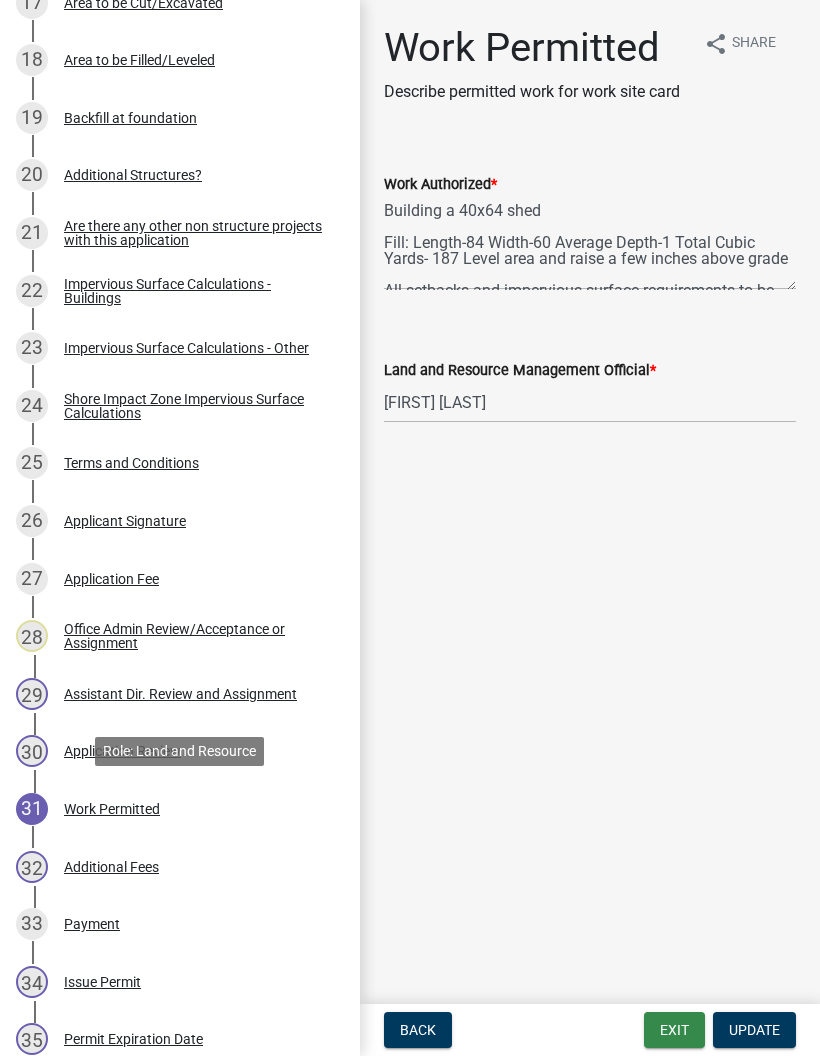 click on "Exit" at bounding box center [674, 1030] 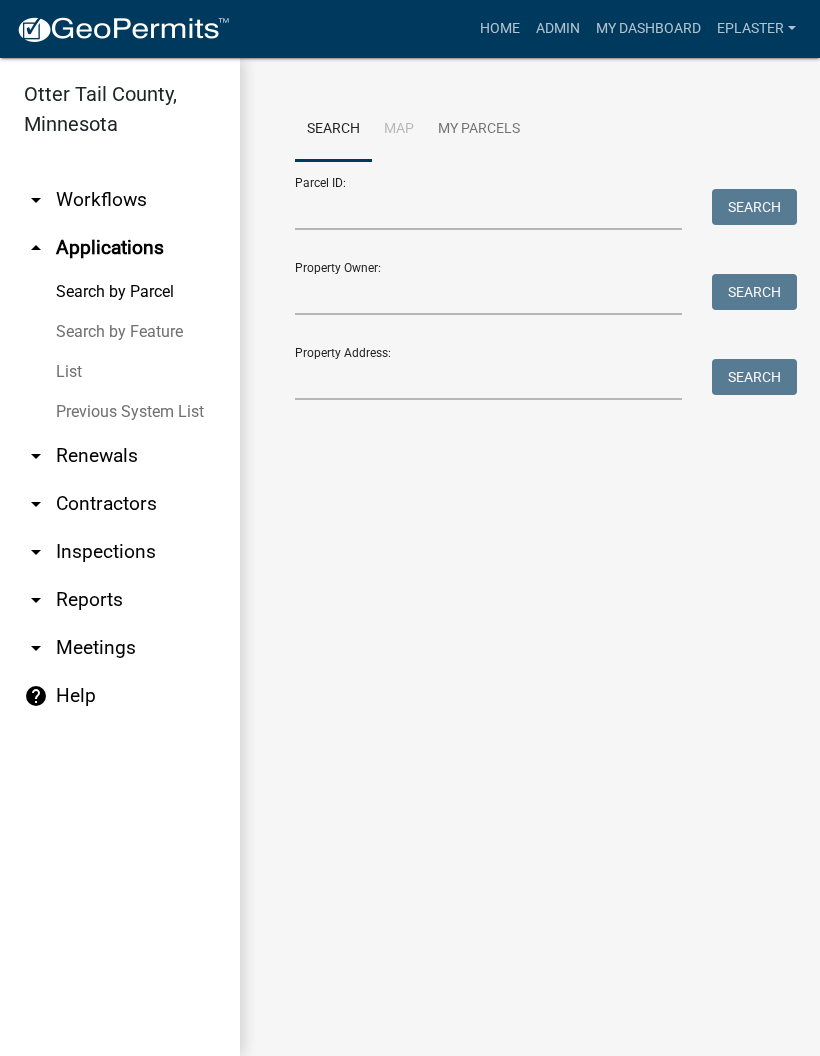 click on "arrow_drop_down   Workflows" at bounding box center [120, 200] 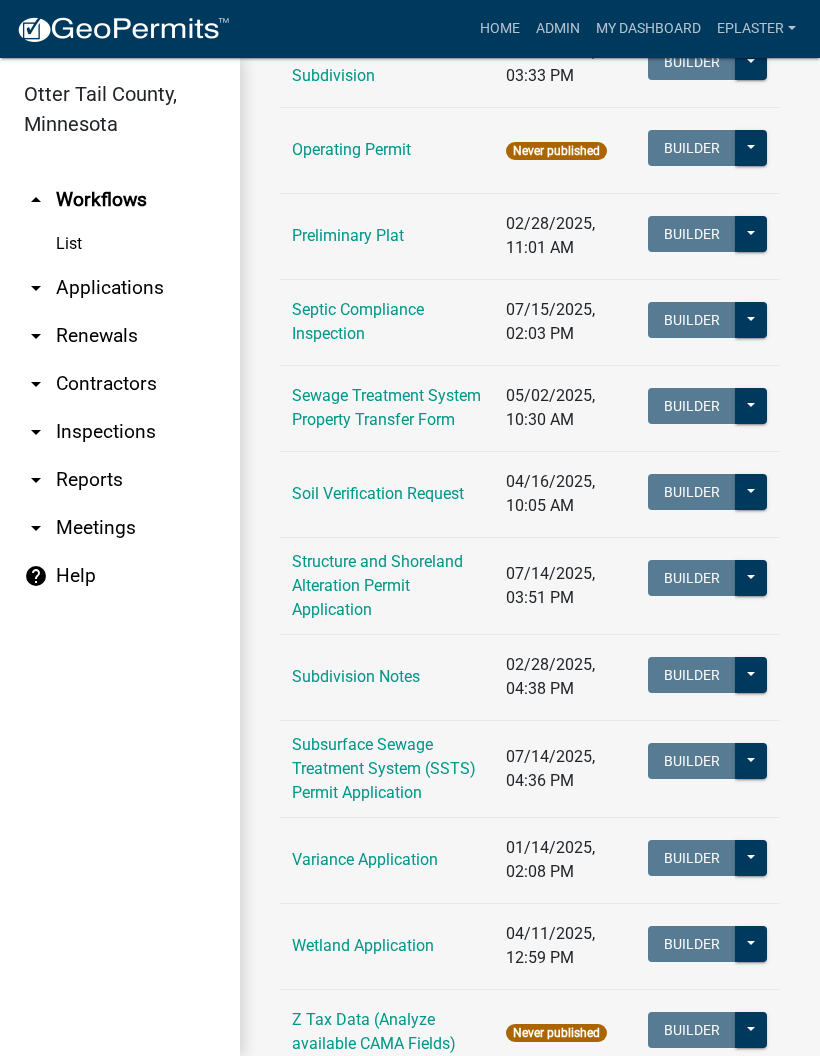 scroll, scrollTop: 985, scrollLeft: 0, axis: vertical 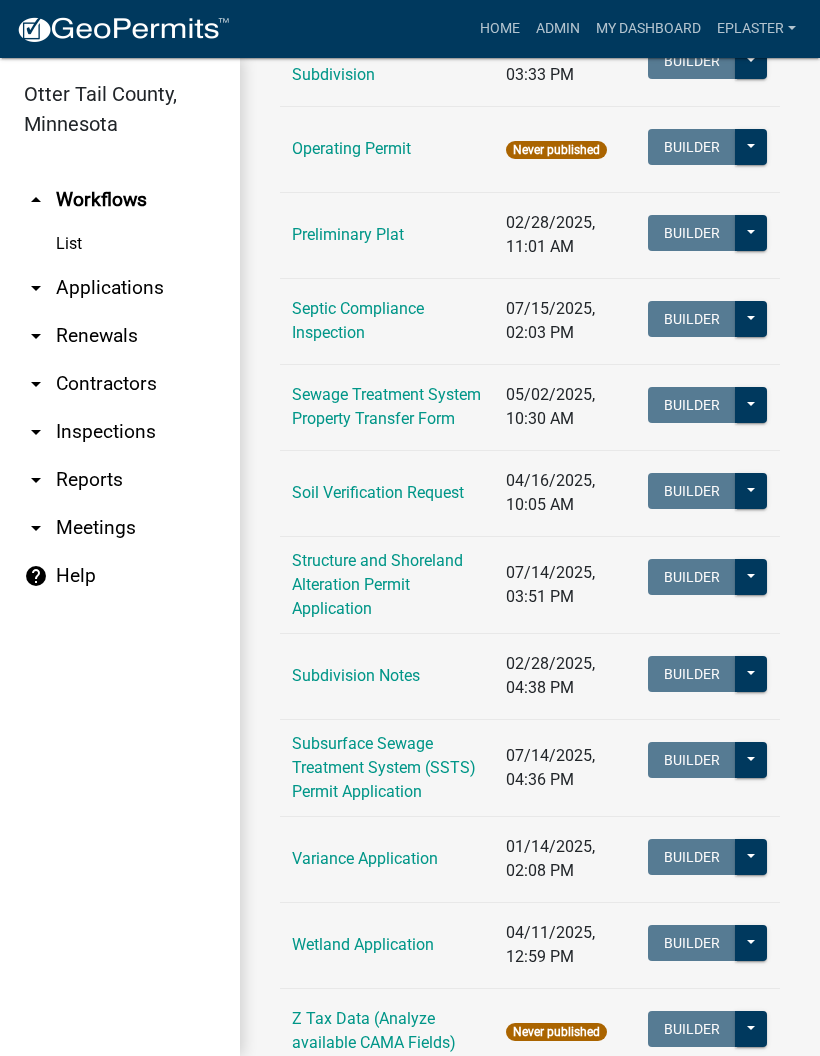 click on "Structure and Shoreland Alteration Permit Application" at bounding box center [377, 584] 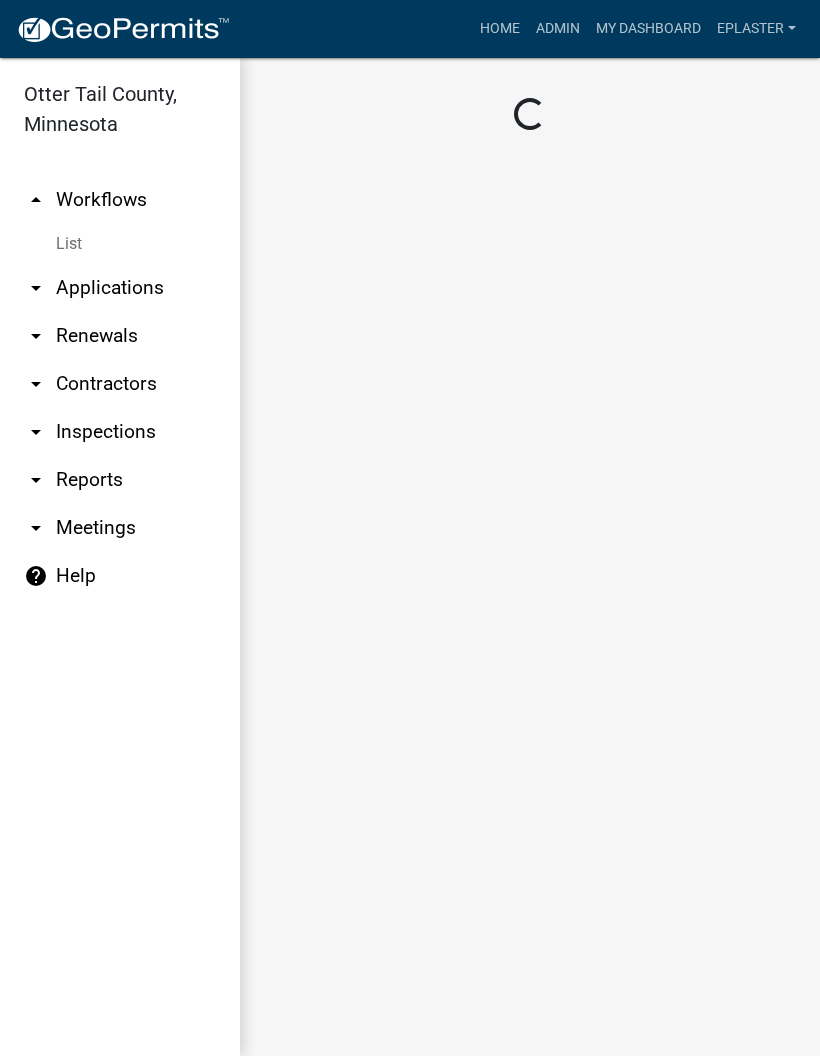 scroll, scrollTop: 0, scrollLeft: 0, axis: both 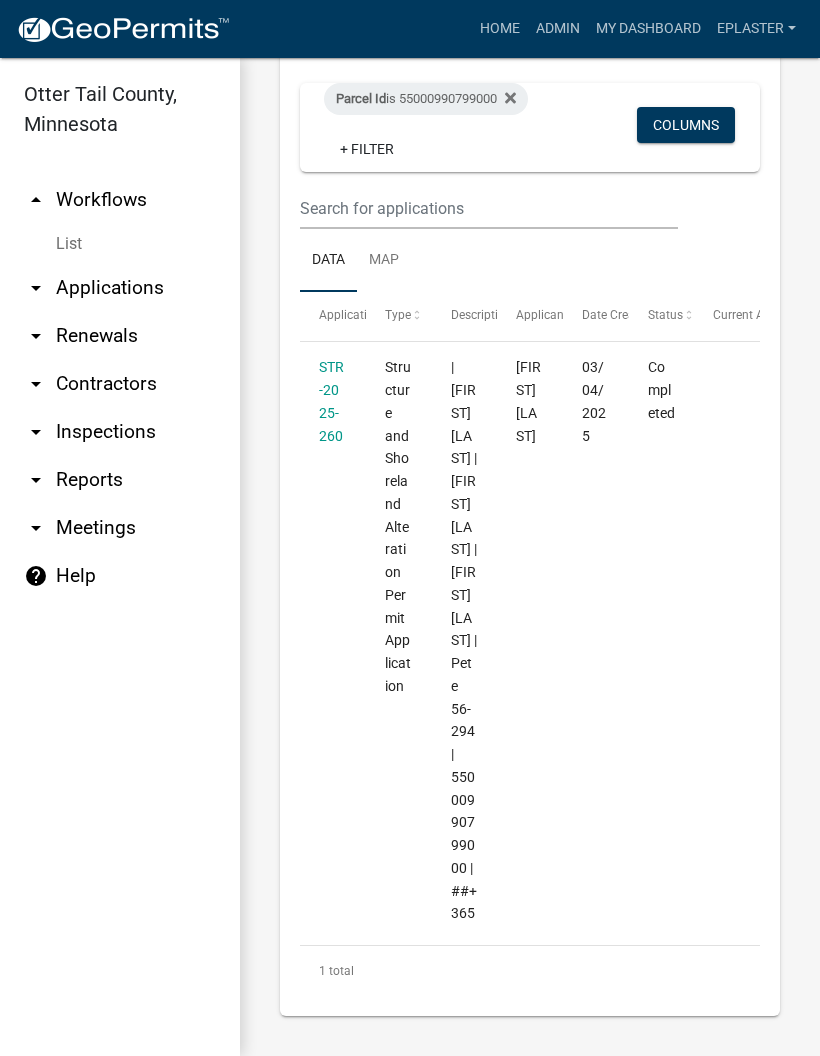 click 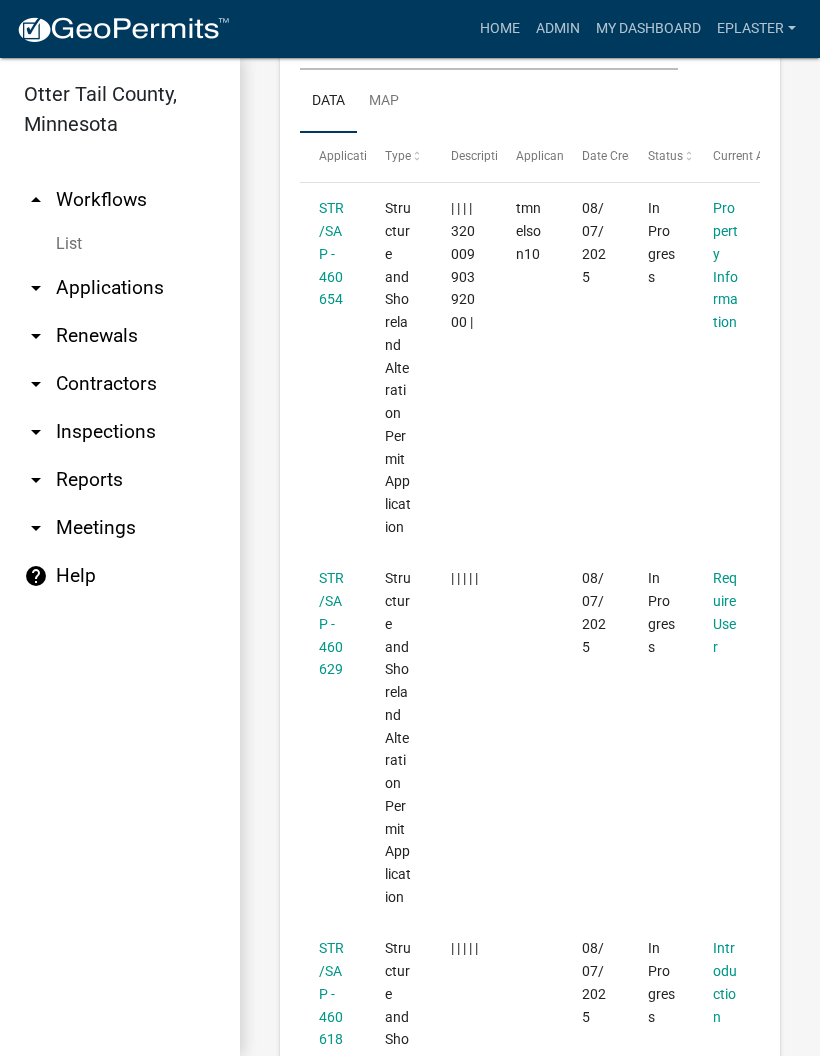 click on "+ Filter" 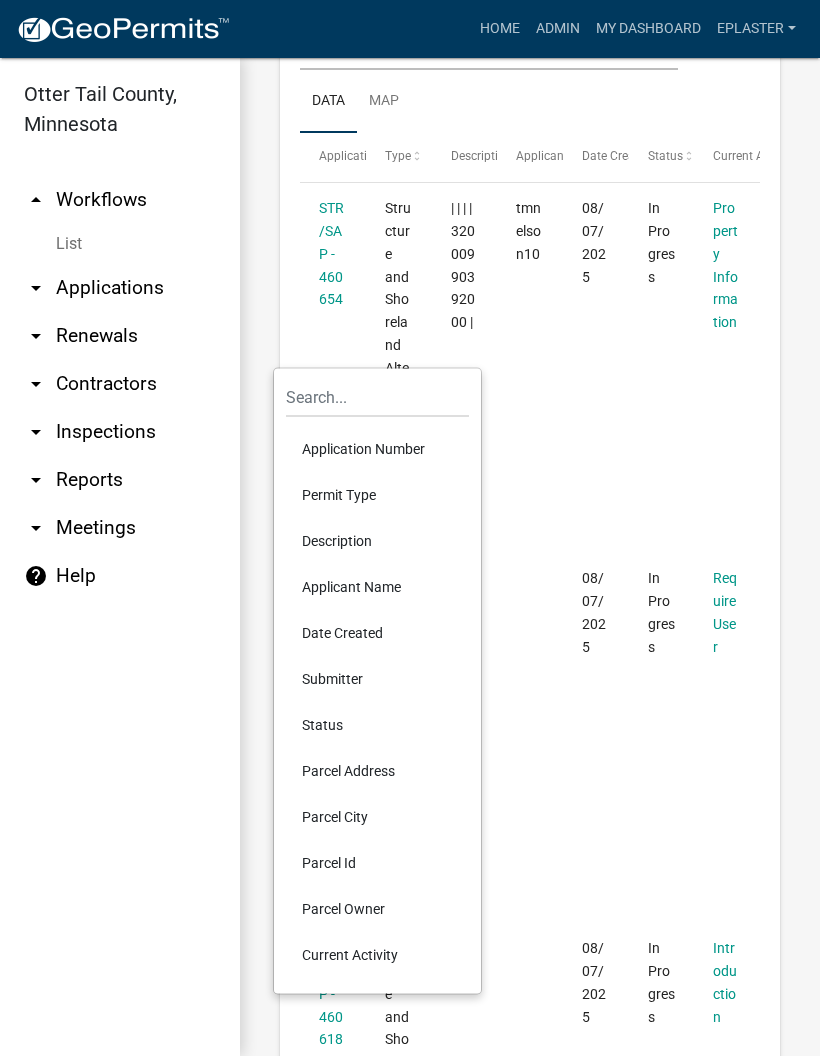 click on "Parcel Id" at bounding box center (377, 863) 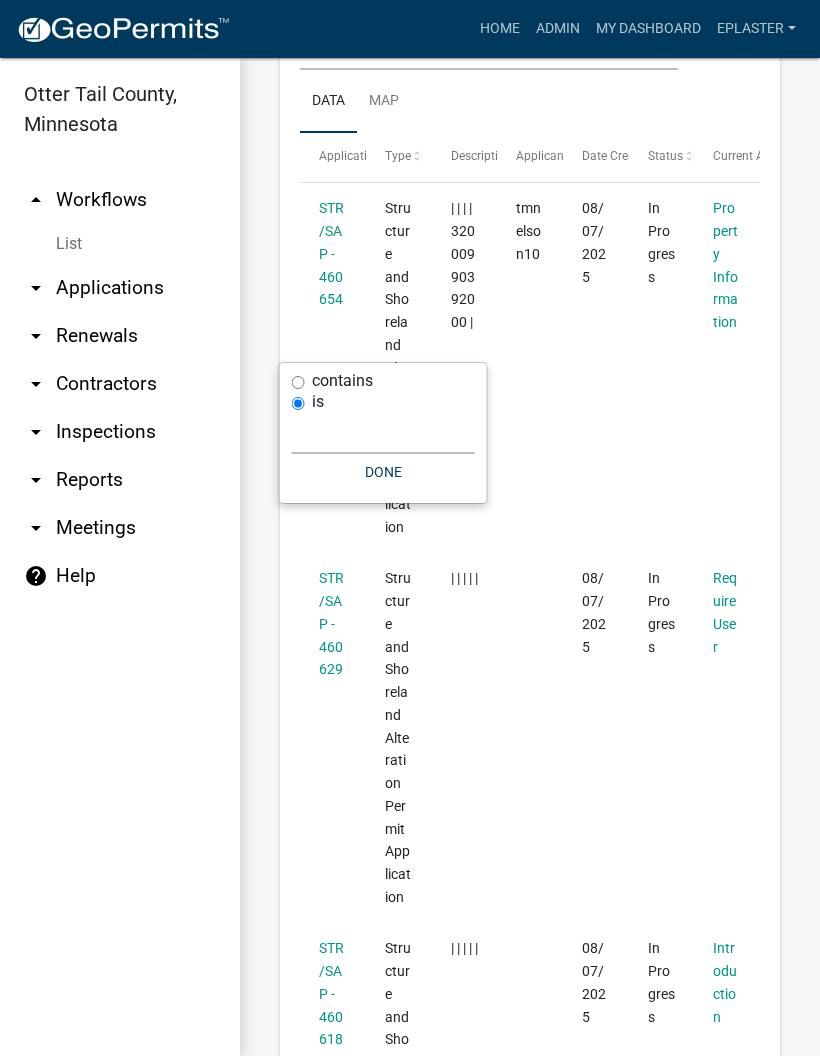 click on "contains" at bounding box center (342, 381) 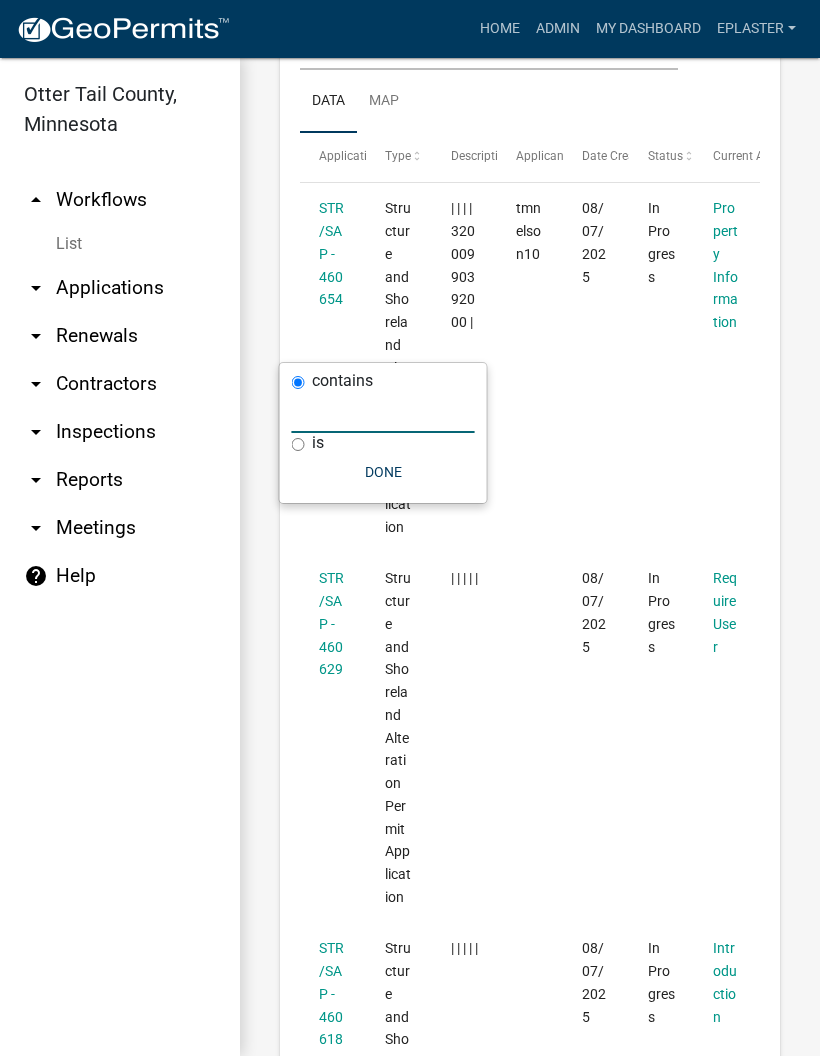 click at bounding box center [383, 412] 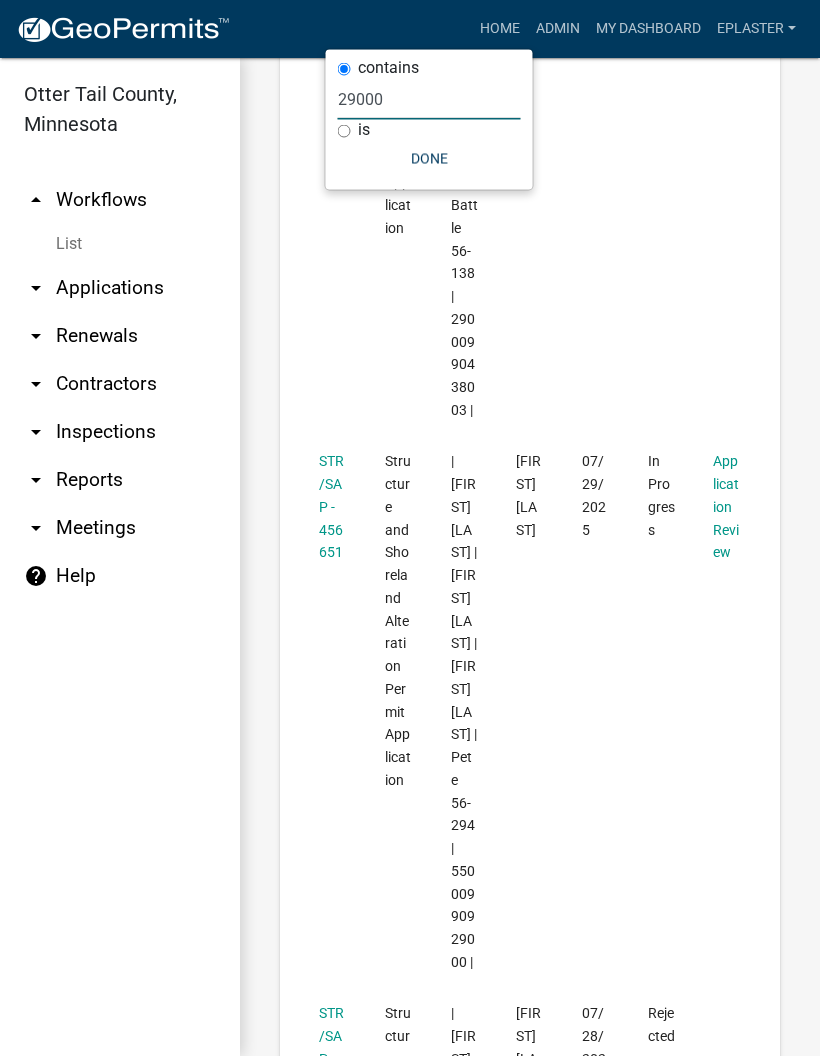 scroll, scrollTop: 7374, scrollLeft: 0, axis: vertical 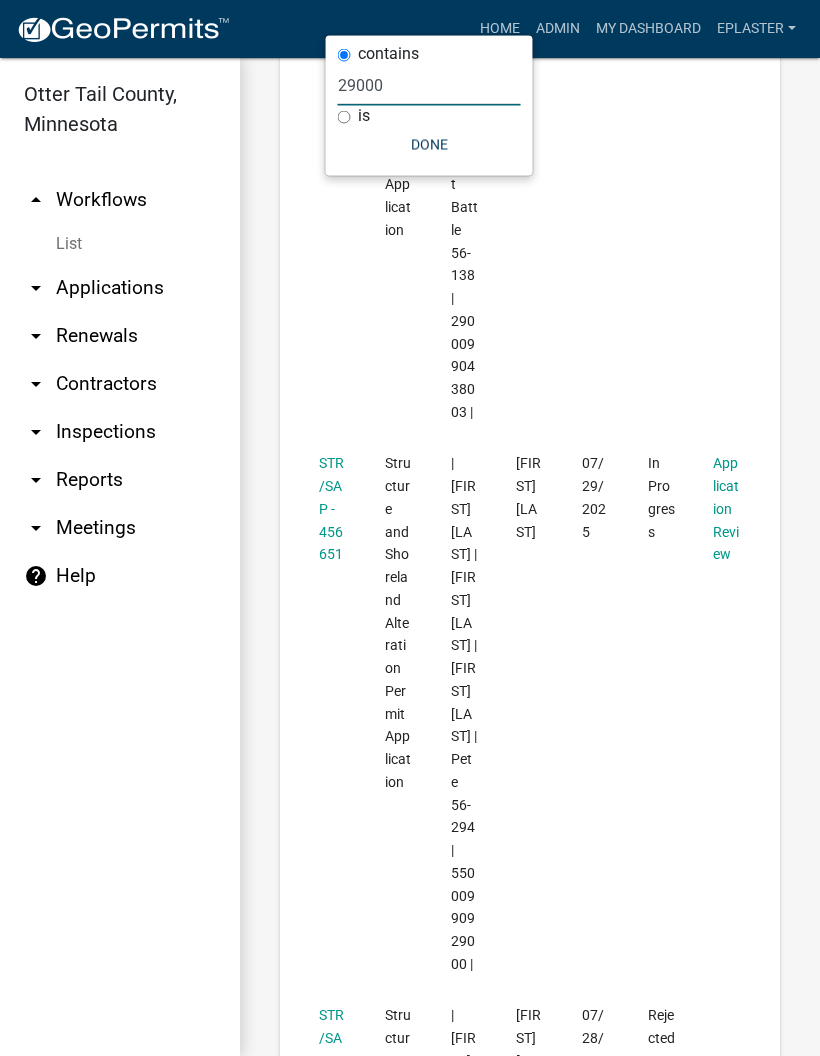 type on "29000" 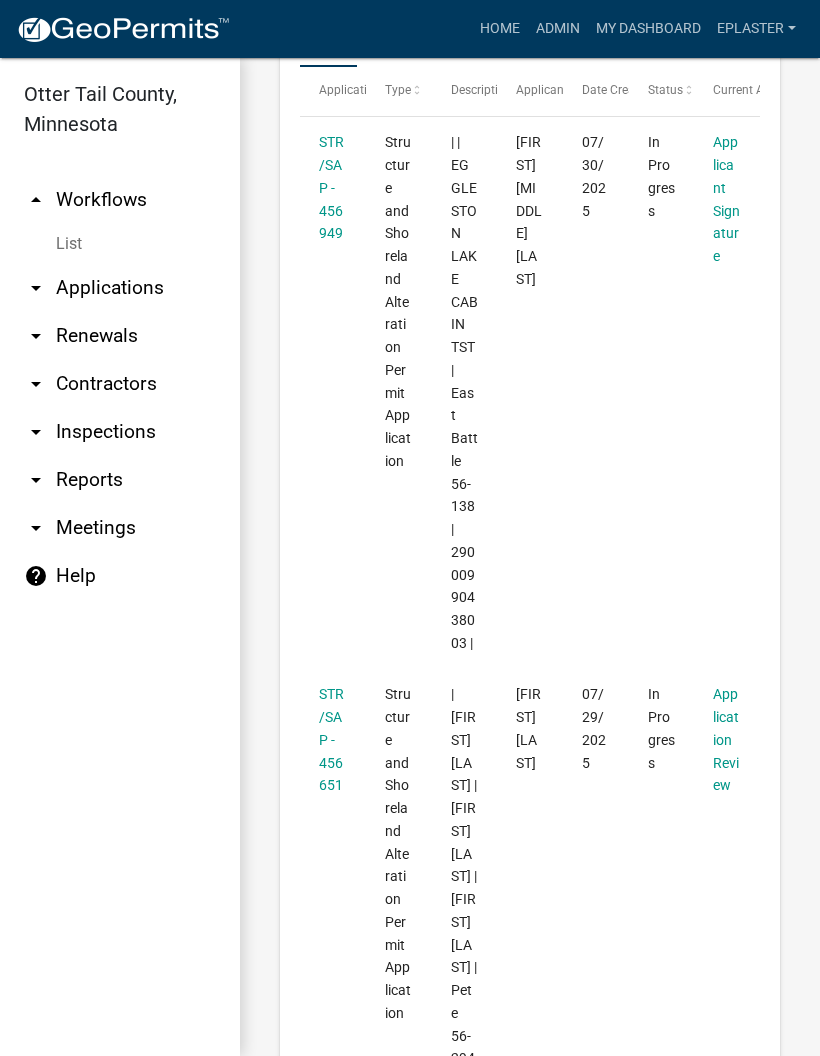 scroll, scrollTop: 7050, scrollLeft: 0, axis: vertical 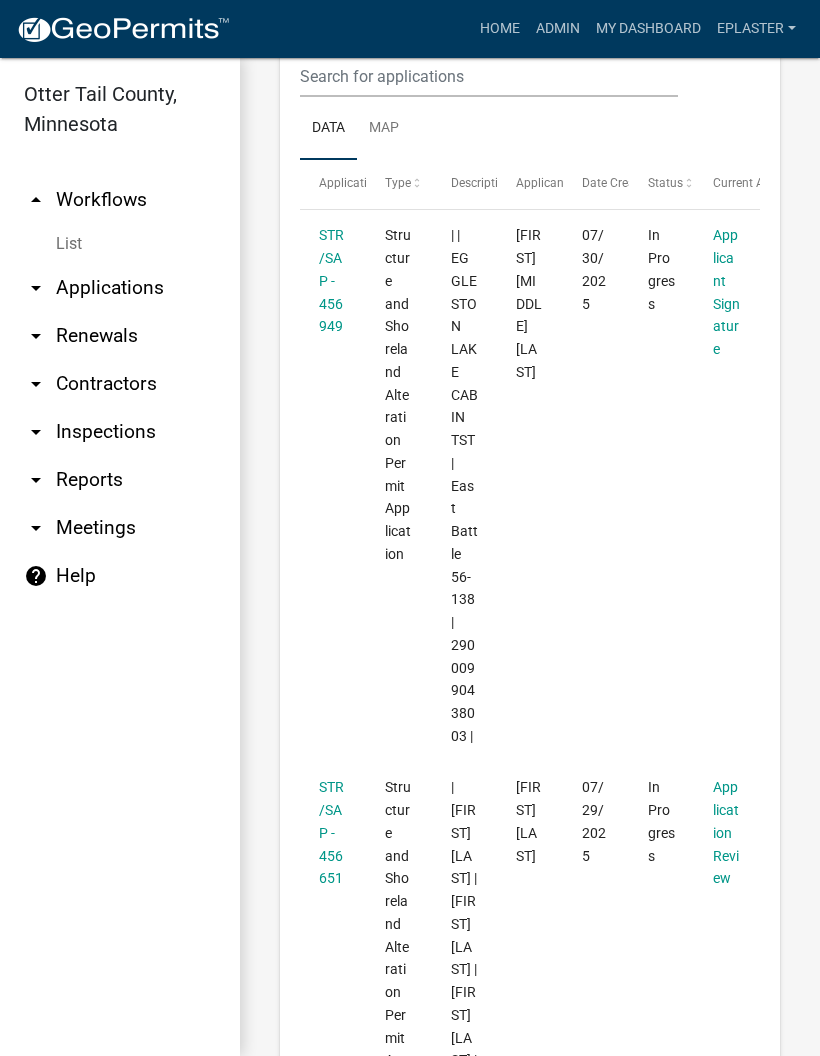 click on "+ Filter" 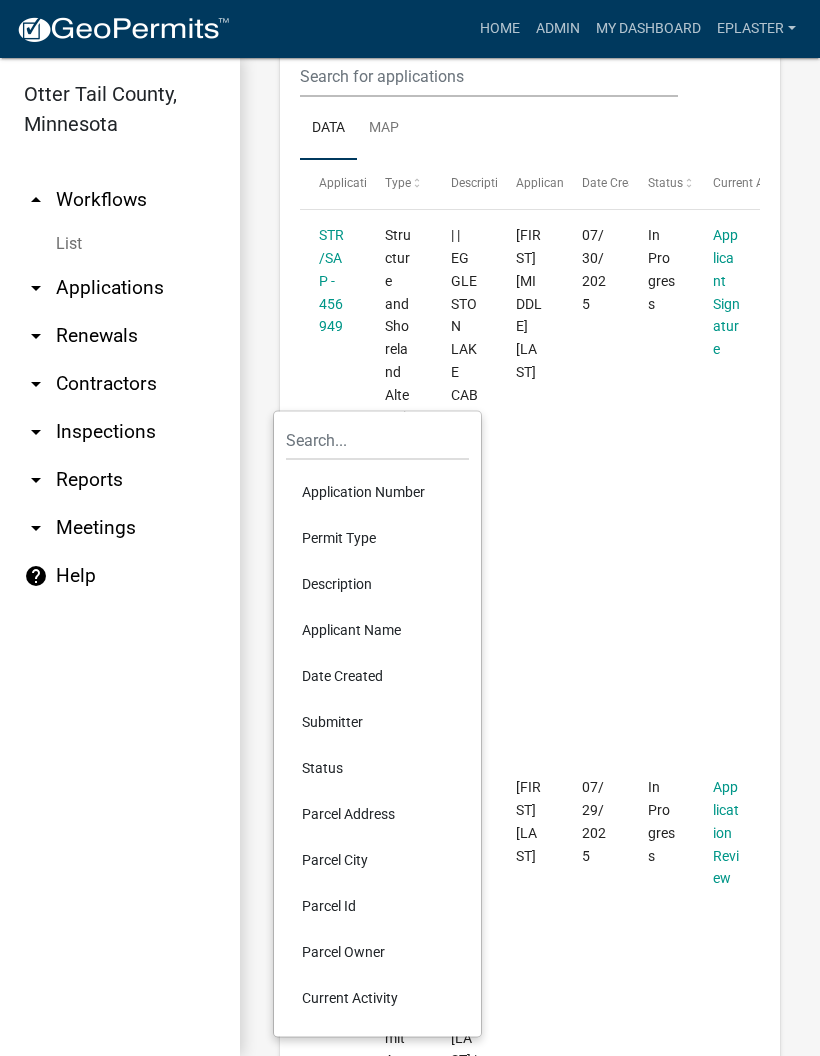 click on "Description" at bounding box center [377, 584] 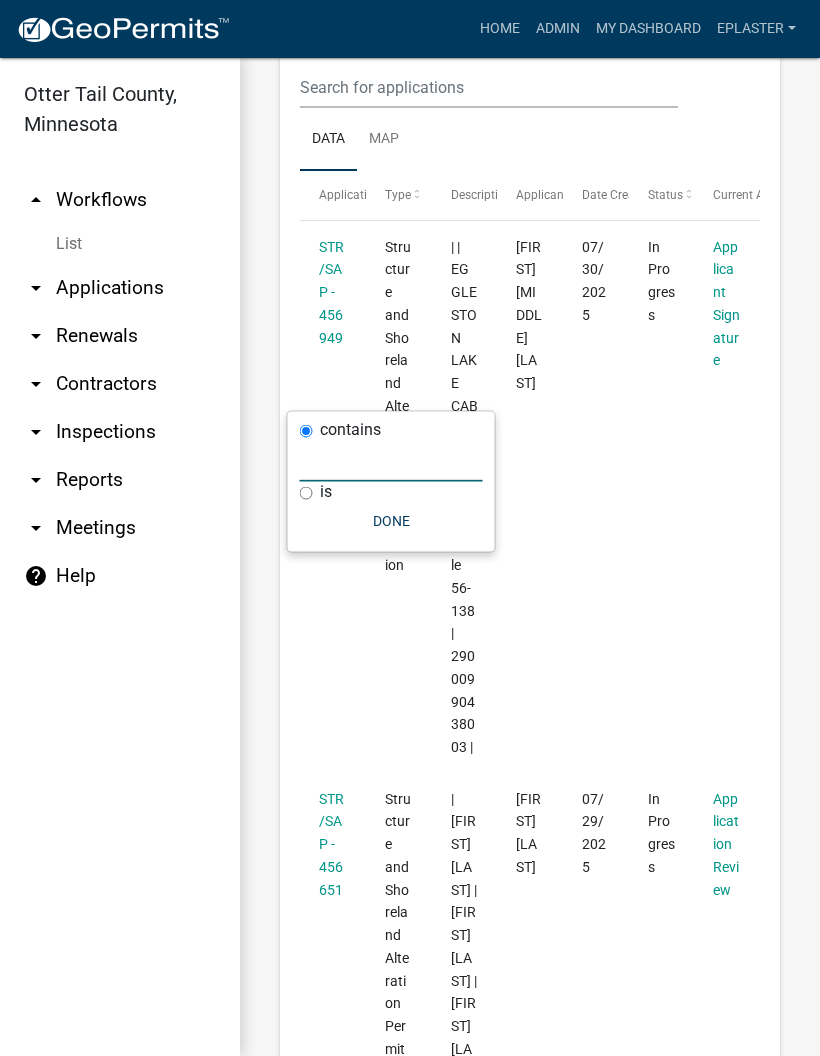 click at bounding box center [391, 461] 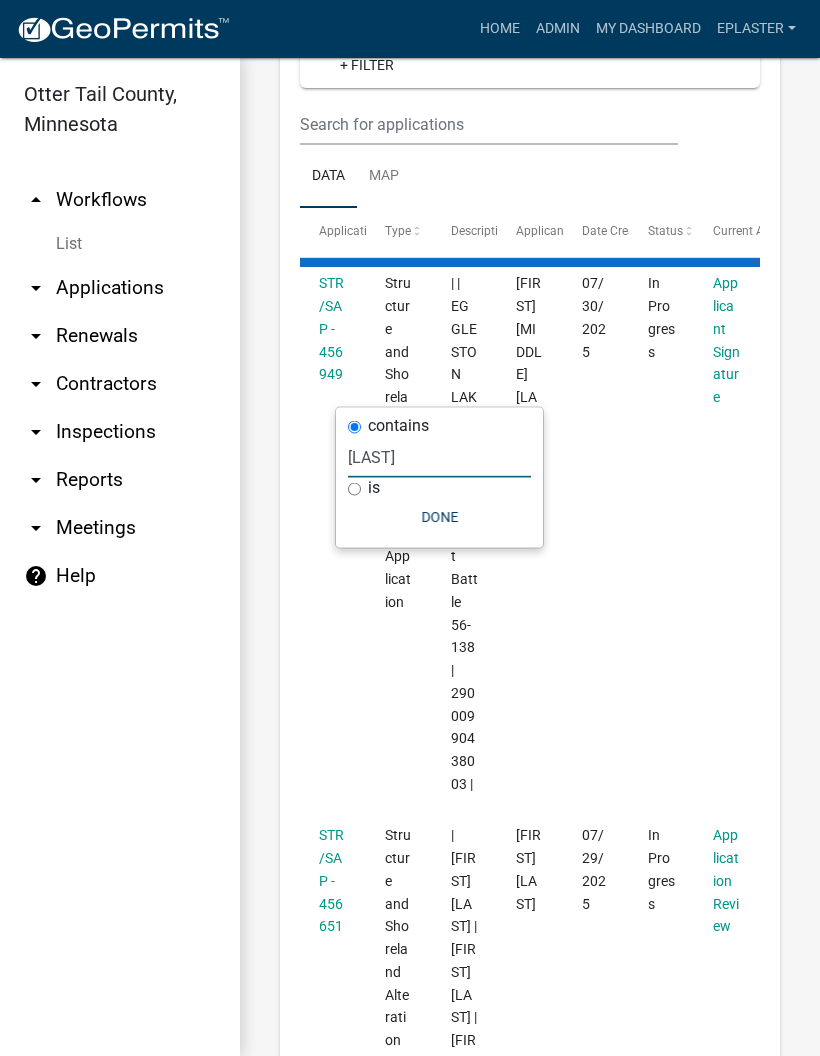 type on "[LAST]" 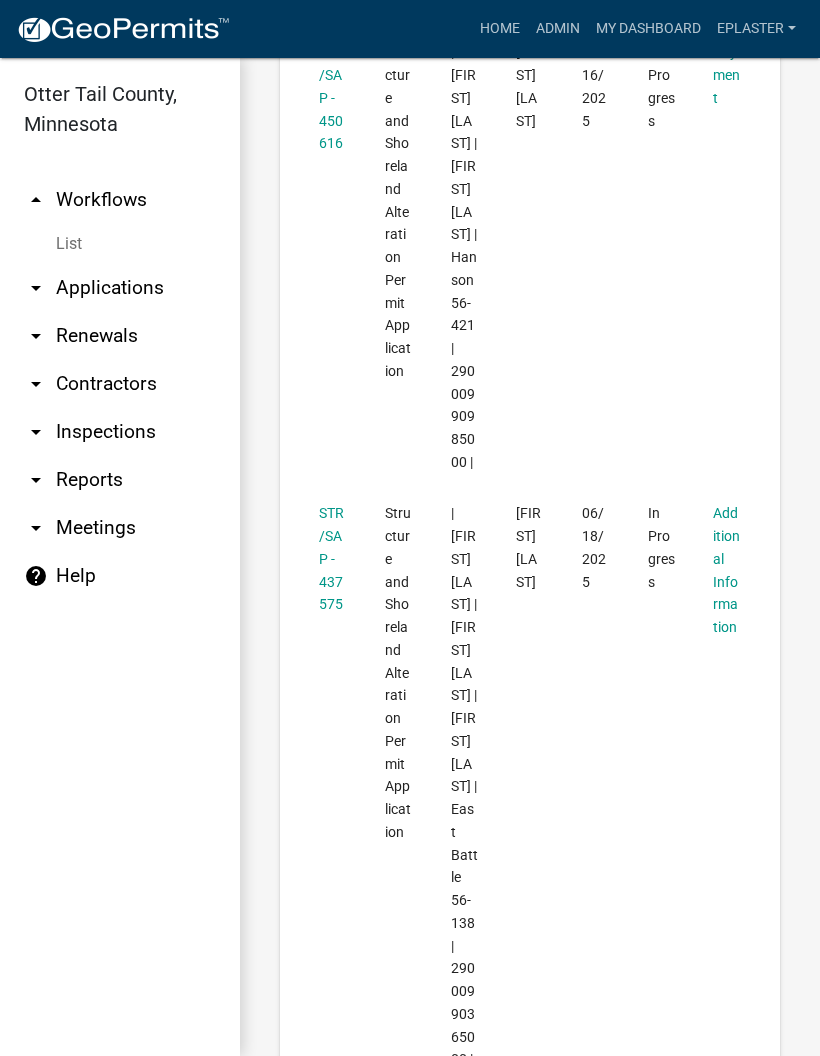 scroll, scrollTop: 6965, scrollLeft: 0, axis: vertical 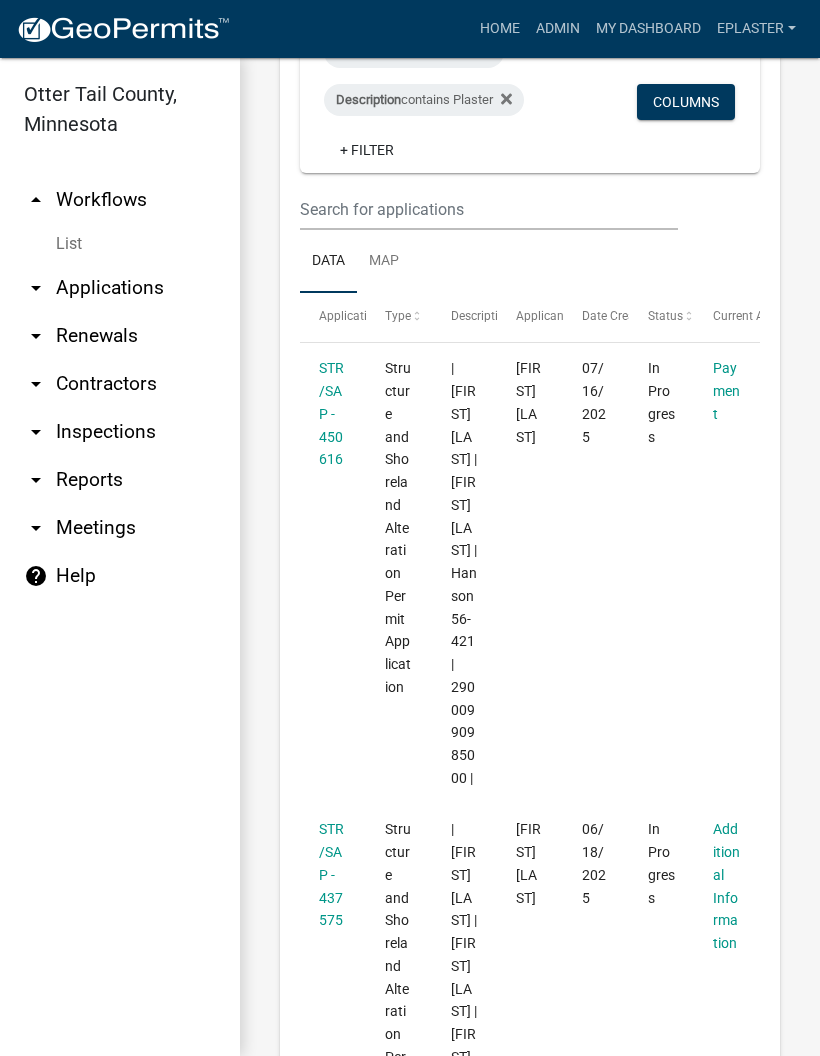 click on "Parcel Id  contains 29000" at bounding box center [414, 52] 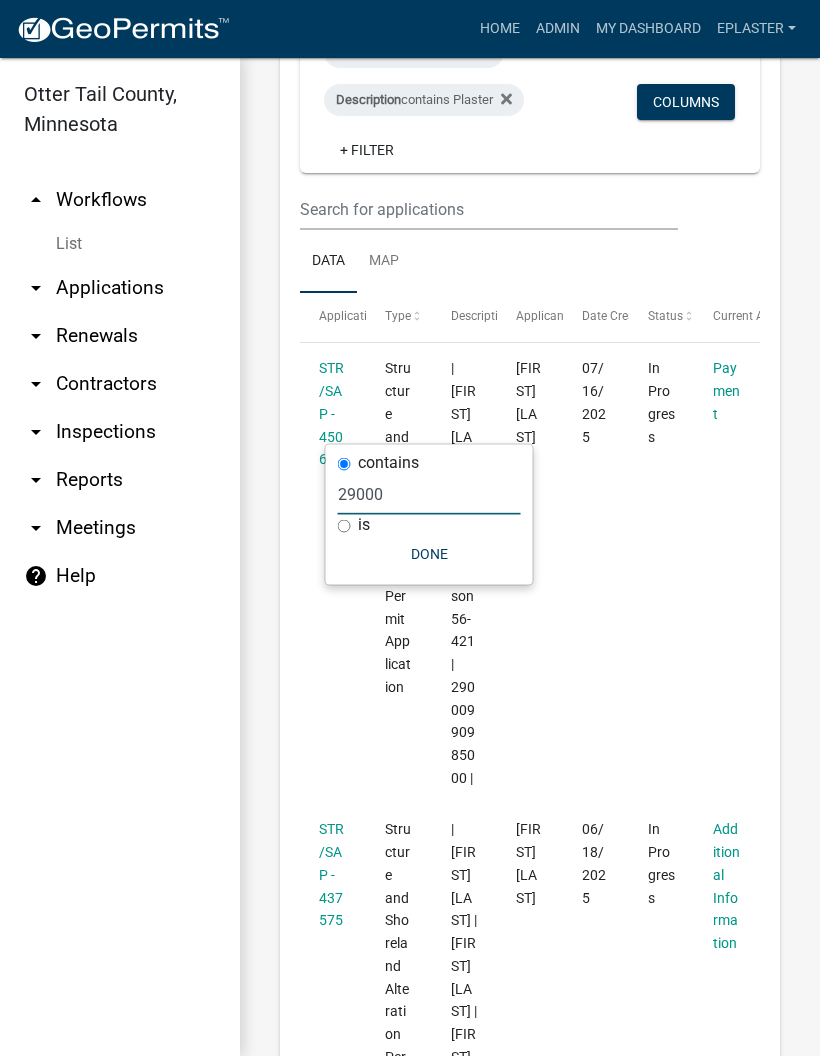 click on "29000" at bounding box center (429, 494) 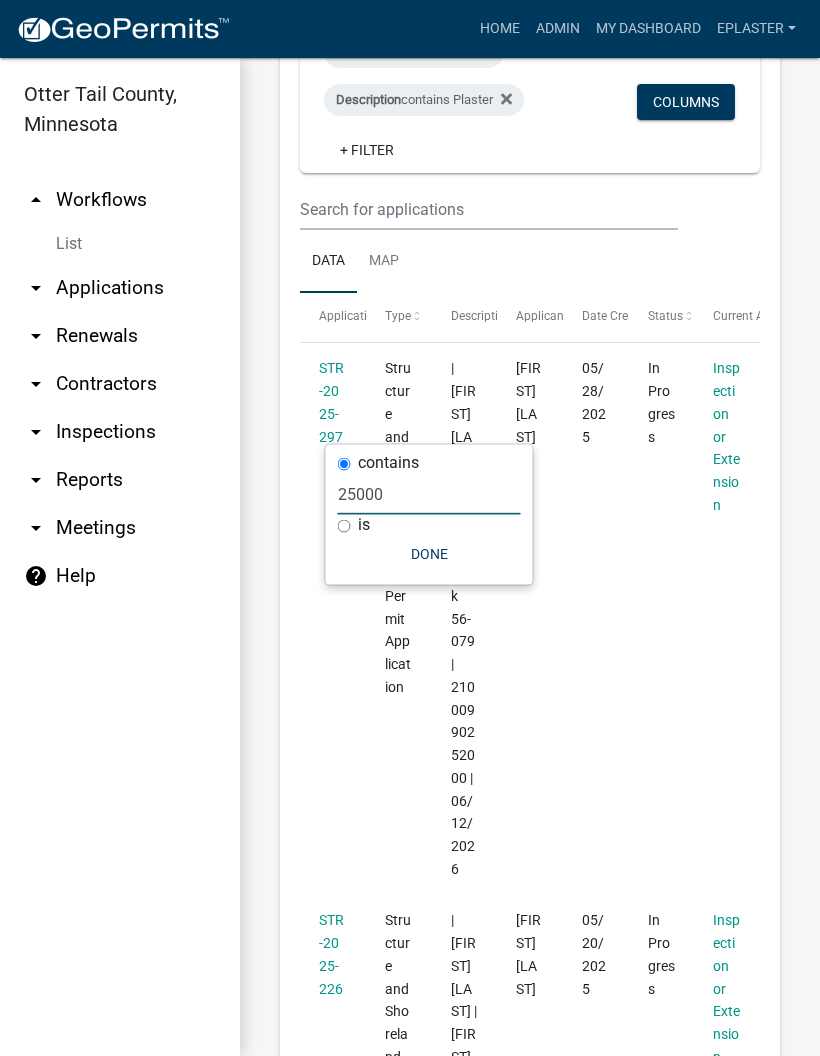 type on "25000" 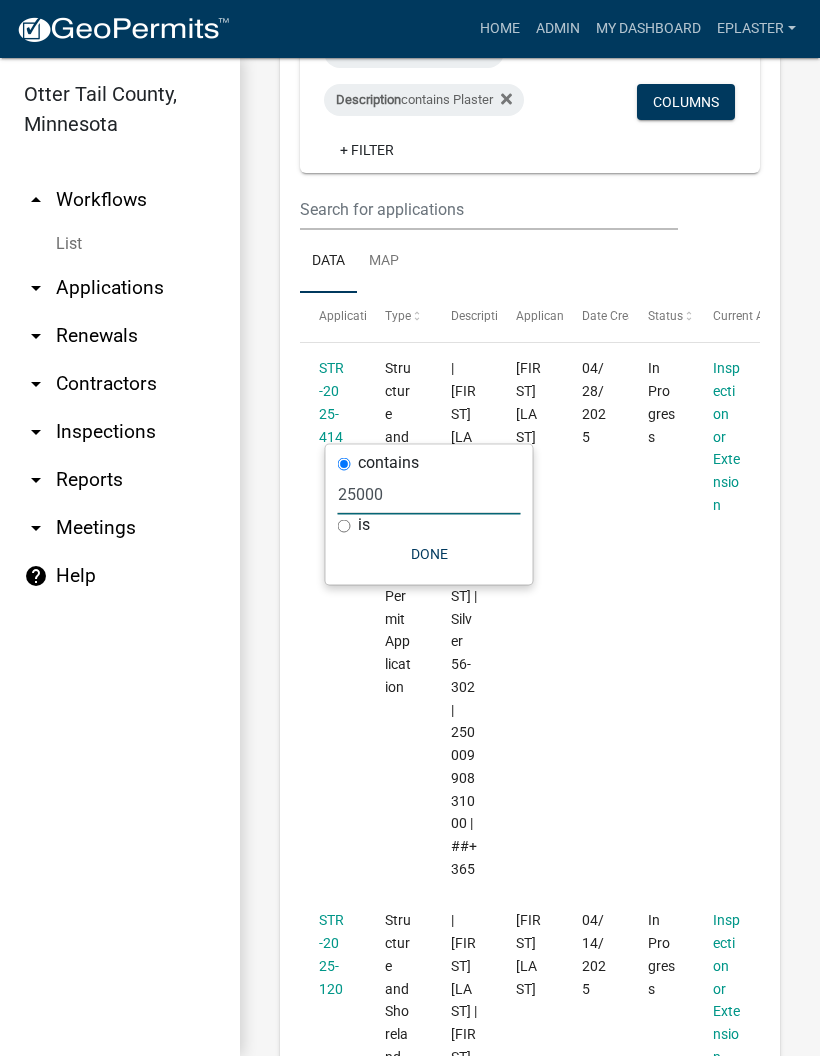 click on "Done" at bounding box center (429, 554) 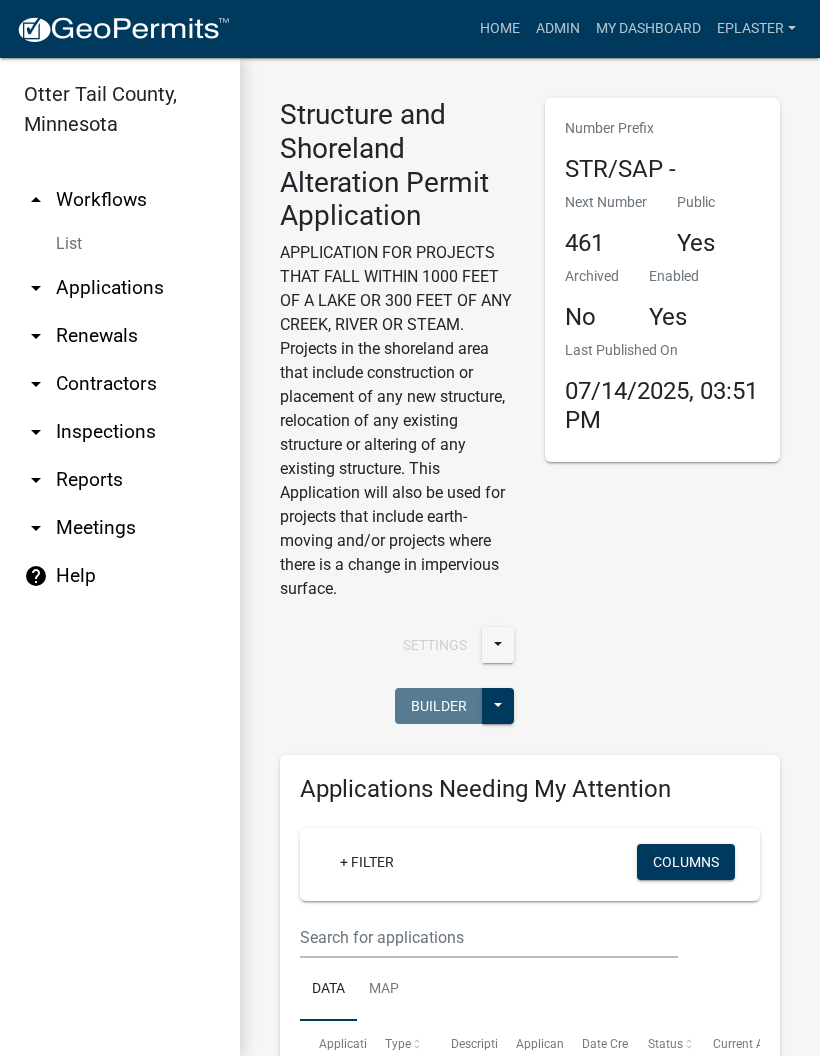 scroll, scrollTop: -20, scrollLeft: 0, axis: vertical 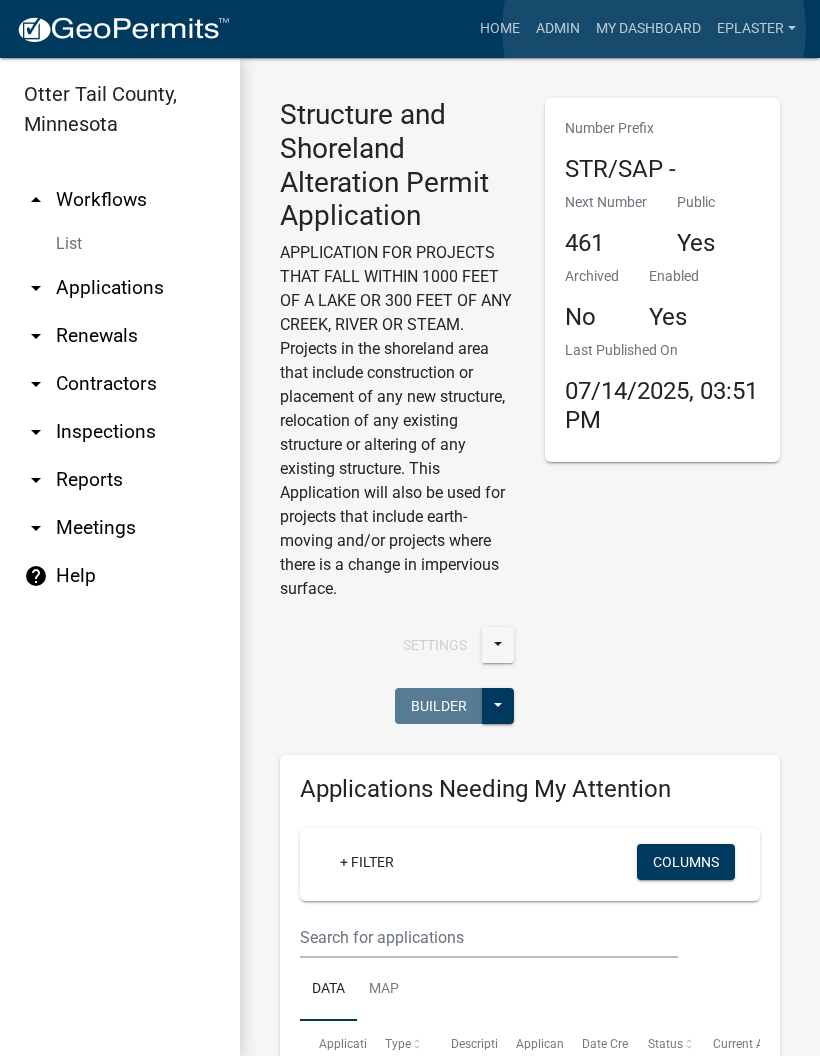 click on "My Dashboard" at bounding box center [648, 29] 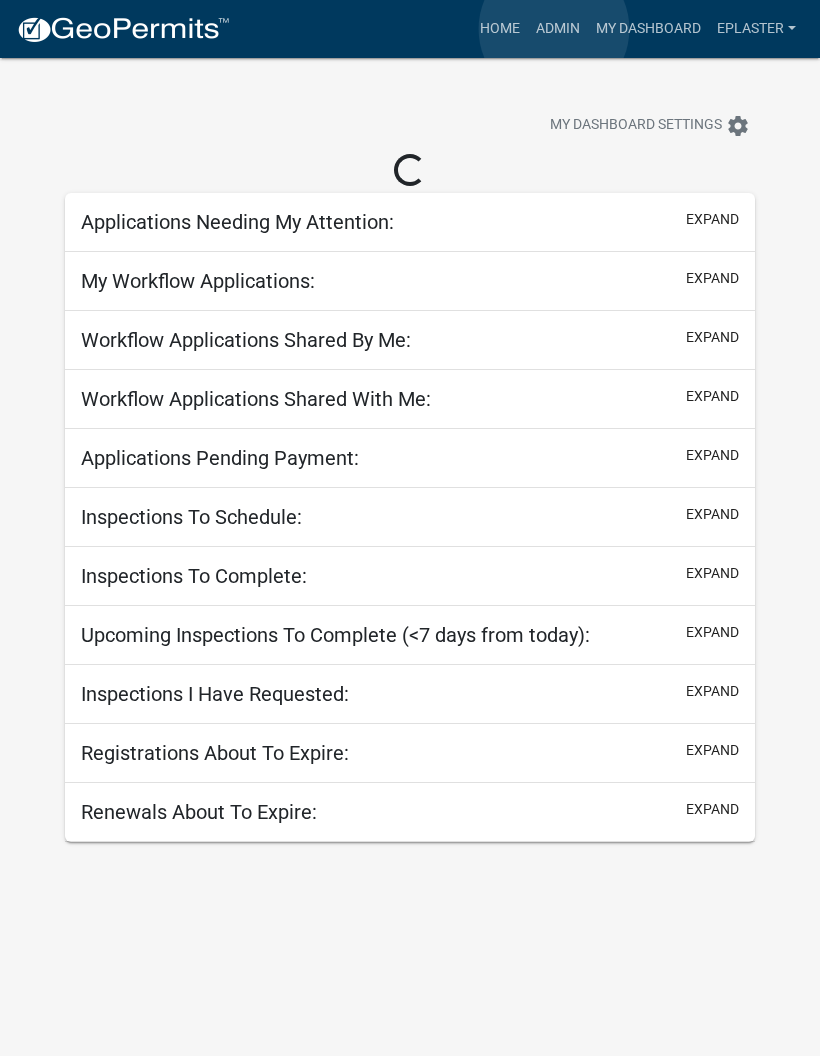 click on "Admin" at bounding box center (558, 29) 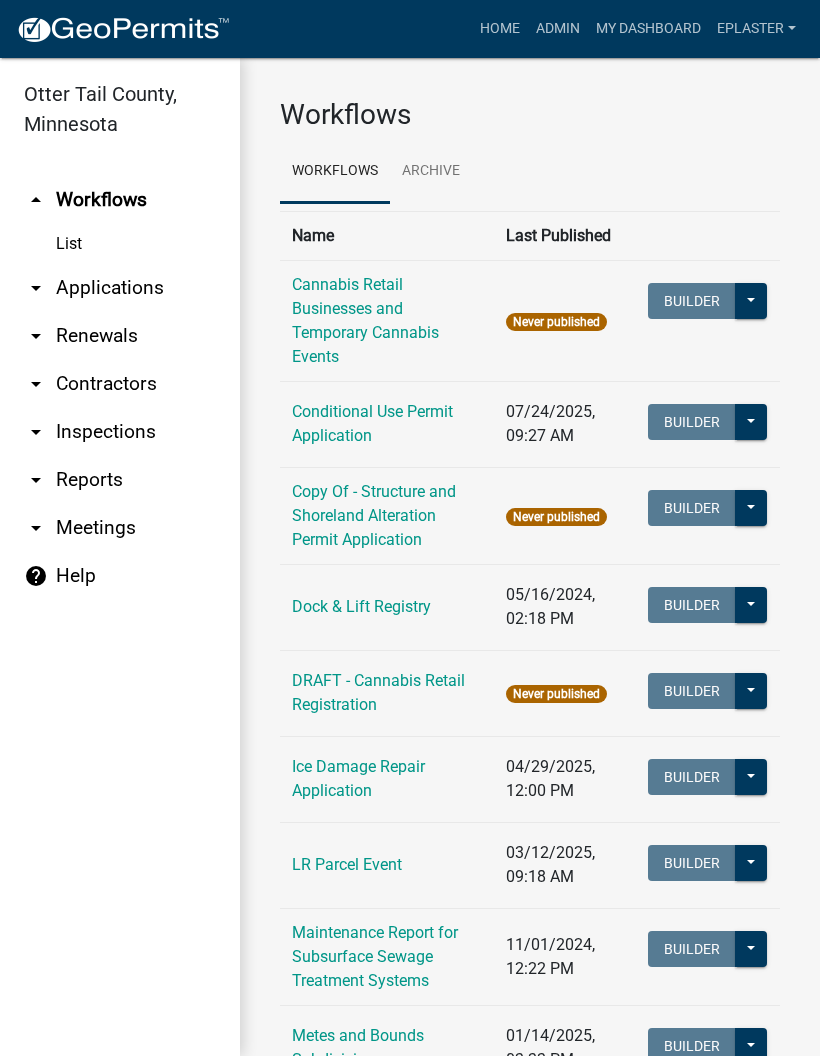 click on "arrow_drop_down   Applications" at bounding box center [120, 288] 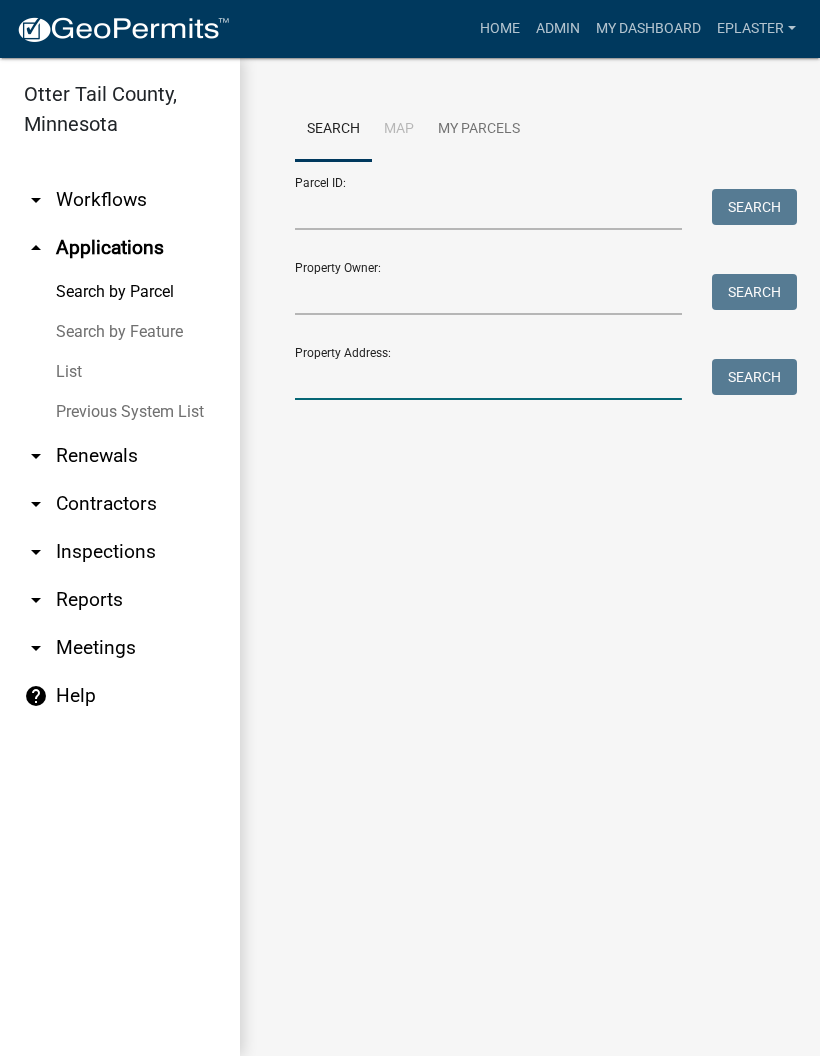 click on "Property Address:" at bounding box center [488, 379] 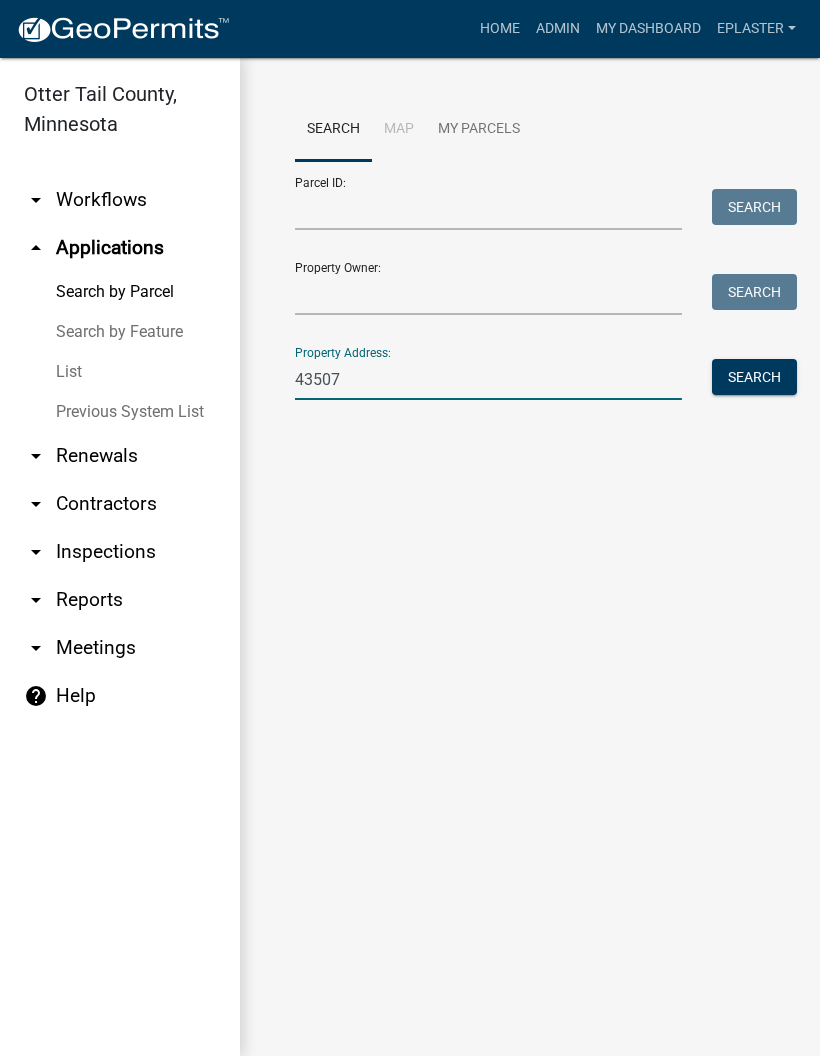 type on "43507" 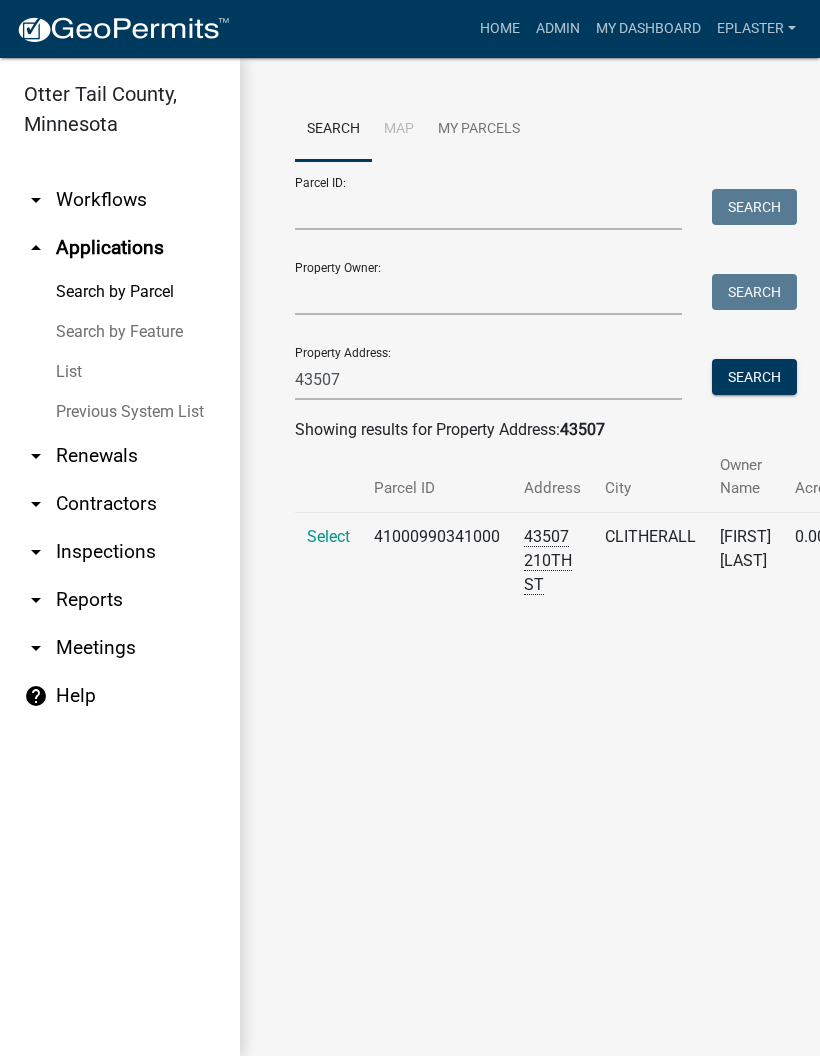 click on "Select" at bounding box center (328, 536) 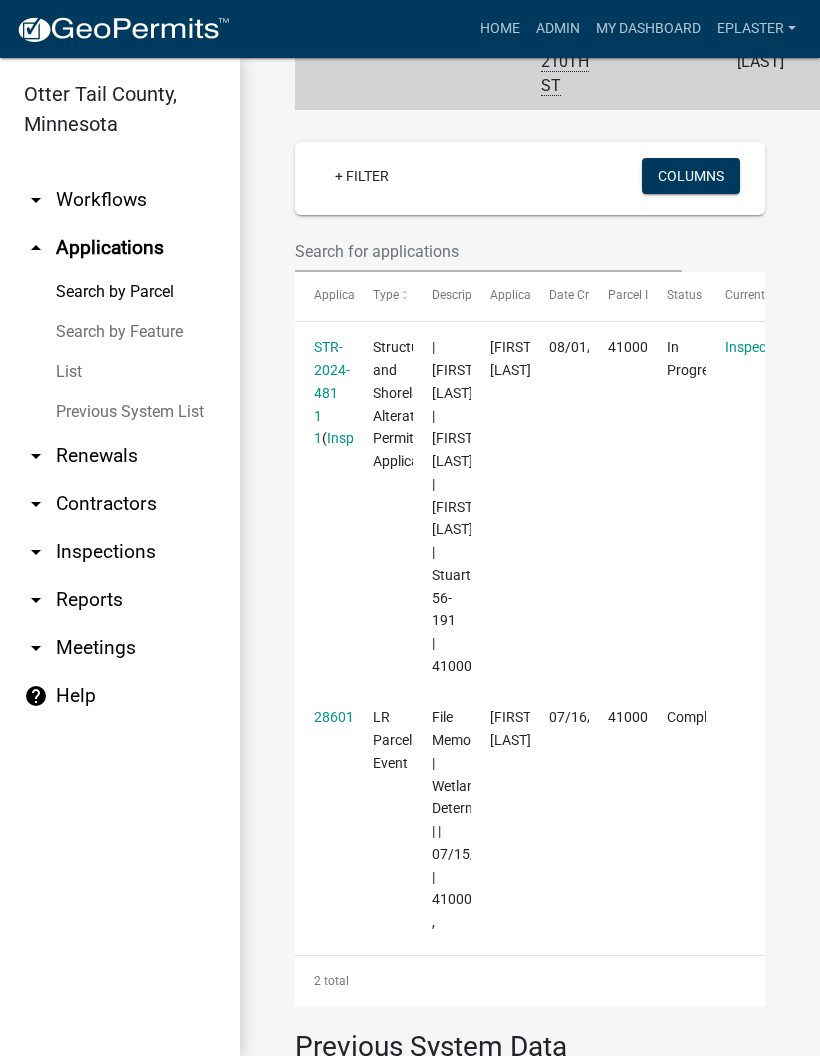 scroll, scrollTop: 505, scrollLeft: 0, axis: vertical 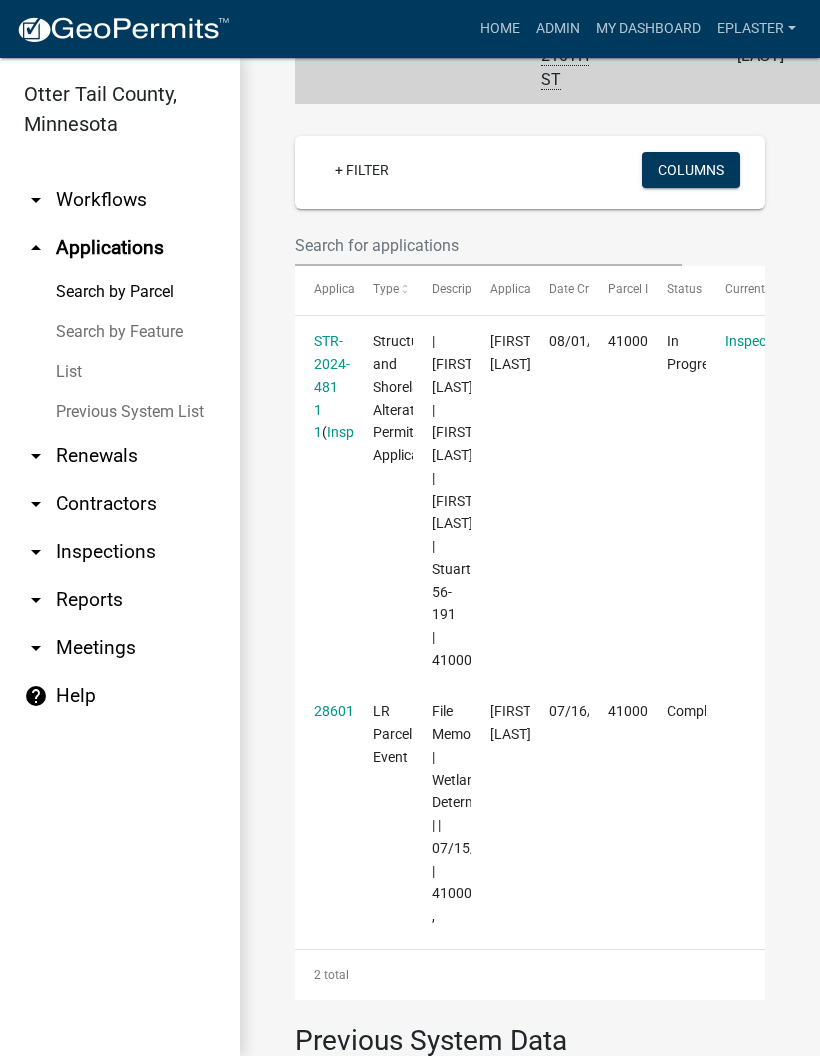 click on "STR-2024-481 1 1" 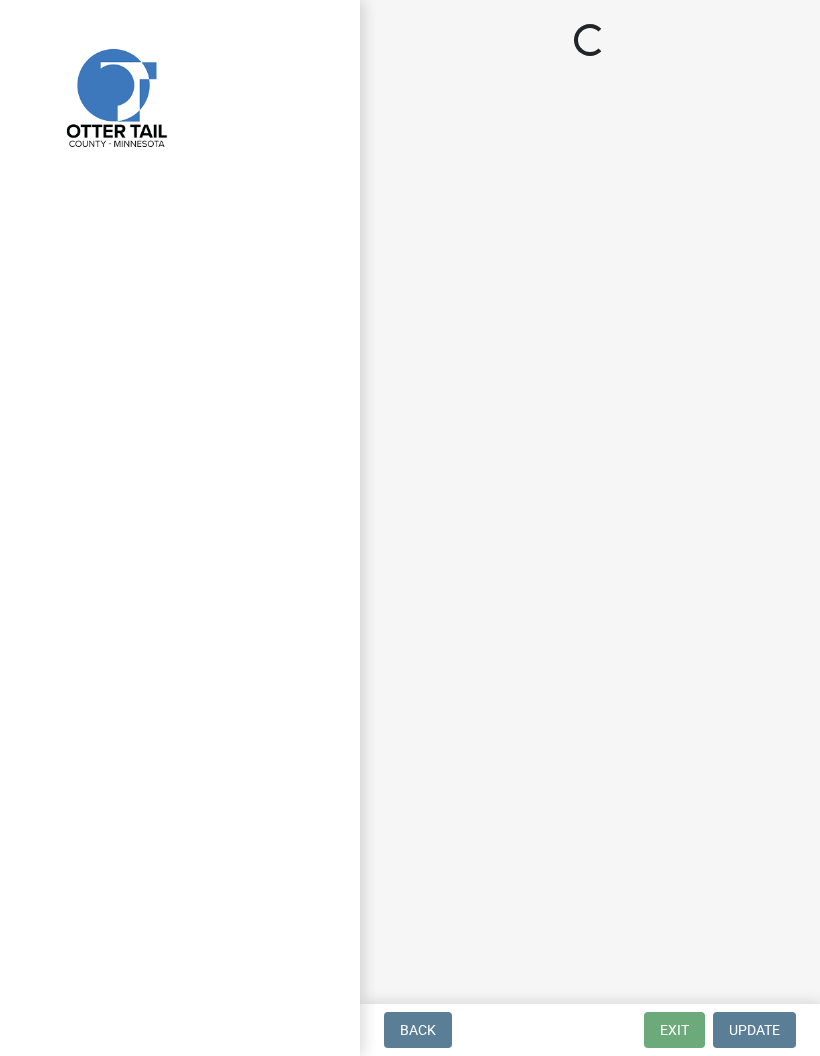 select on "710d5f49-2663-4e73-9718-d0c4e189f5ed" 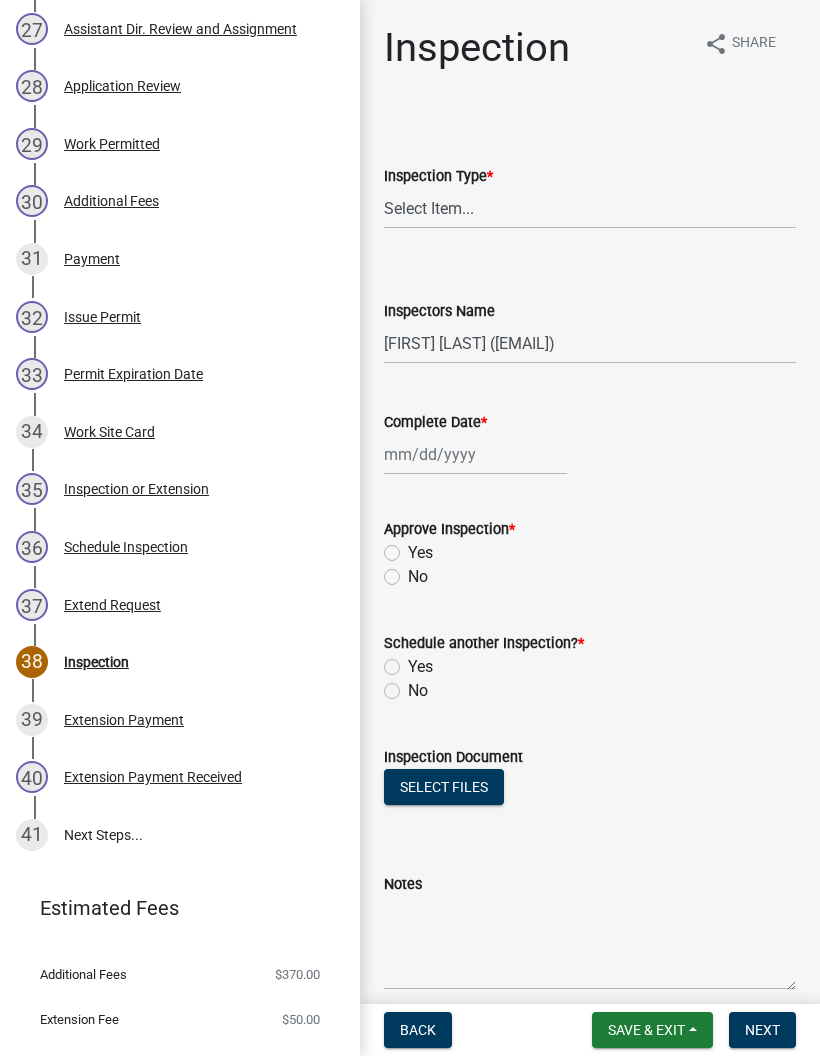 scroll, scrollTop: 1909, scrollLeft: 0, axis: vertical 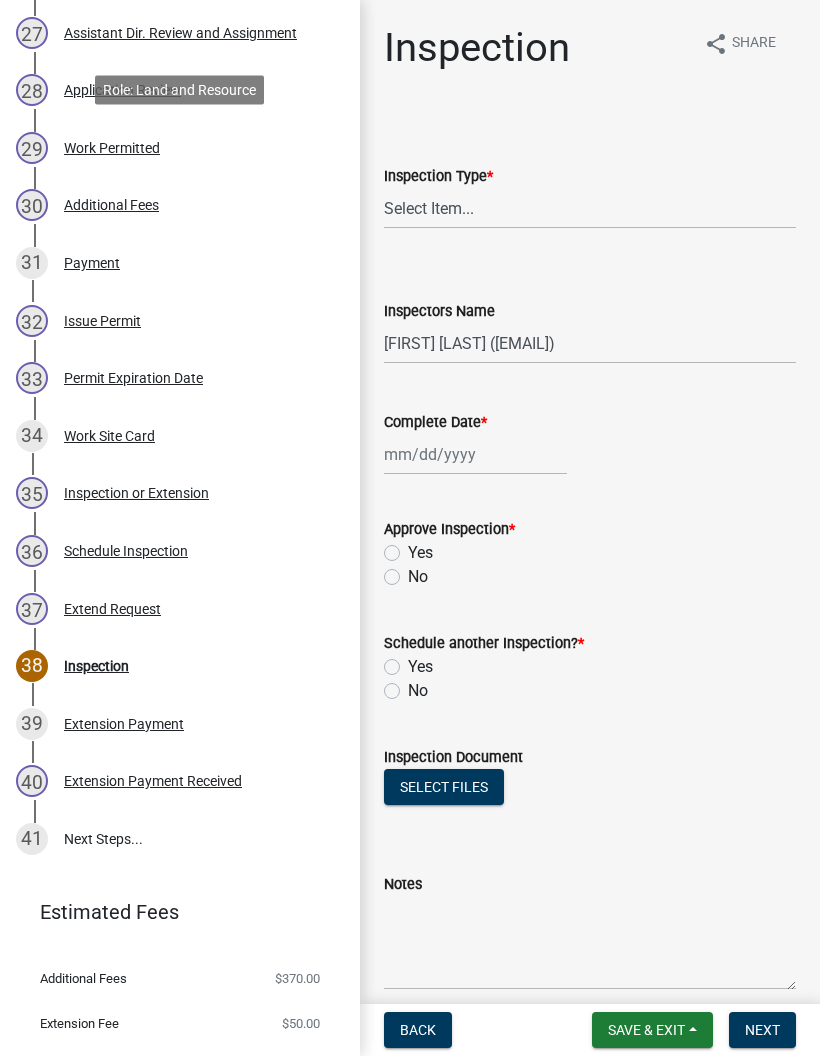 click on "29     Work Permitted" at bounding box center (180, 148) 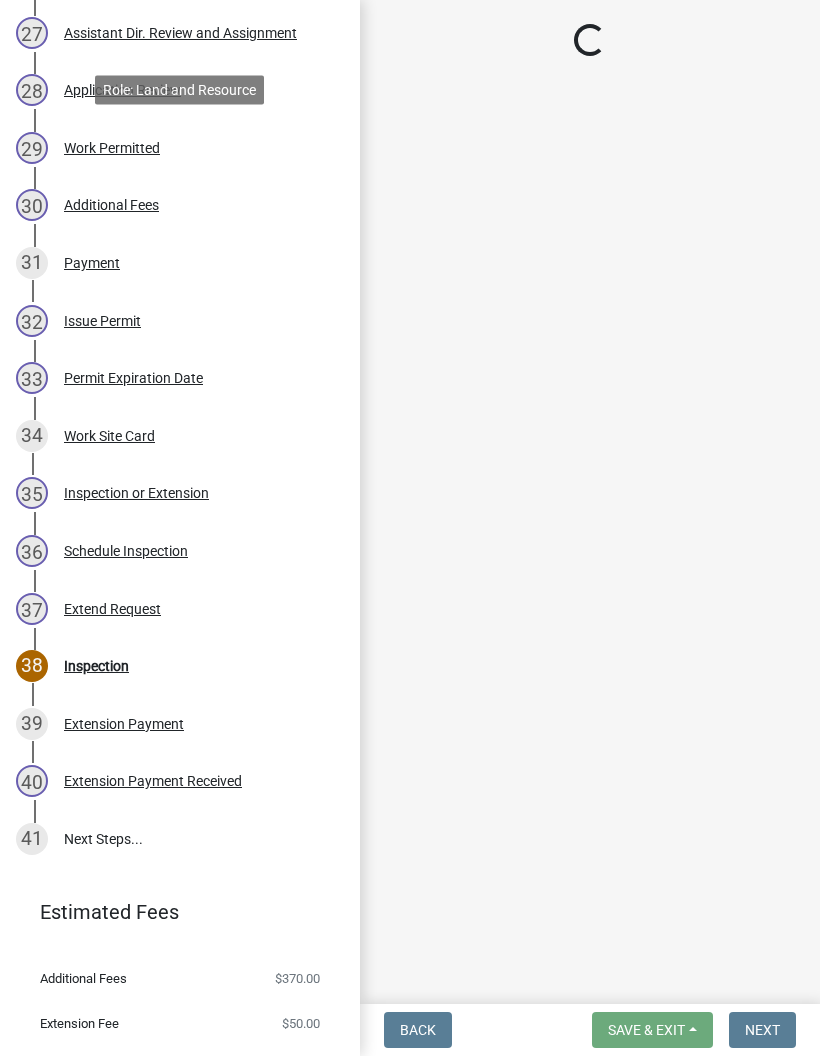 select on "e59870b4-8bca-4c0f-8fa0-a0dd2ede18c6" 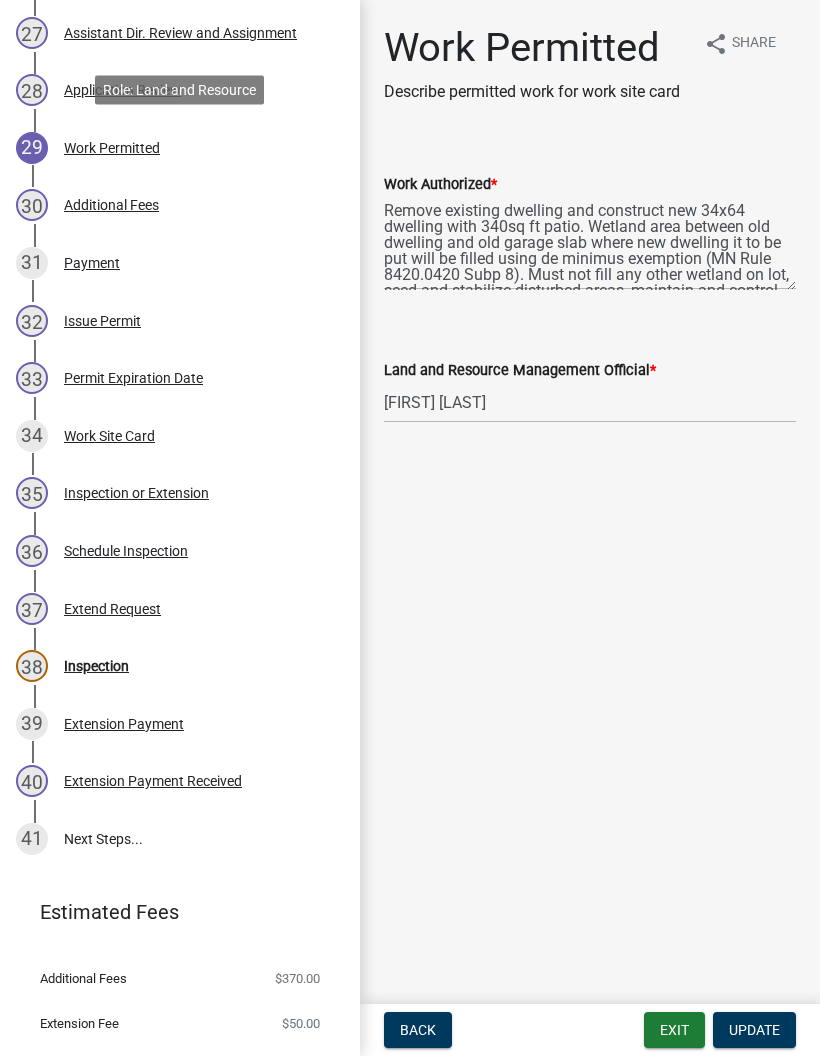 scroll, scrollTop: 0, scrollLeft: 0, axis: both 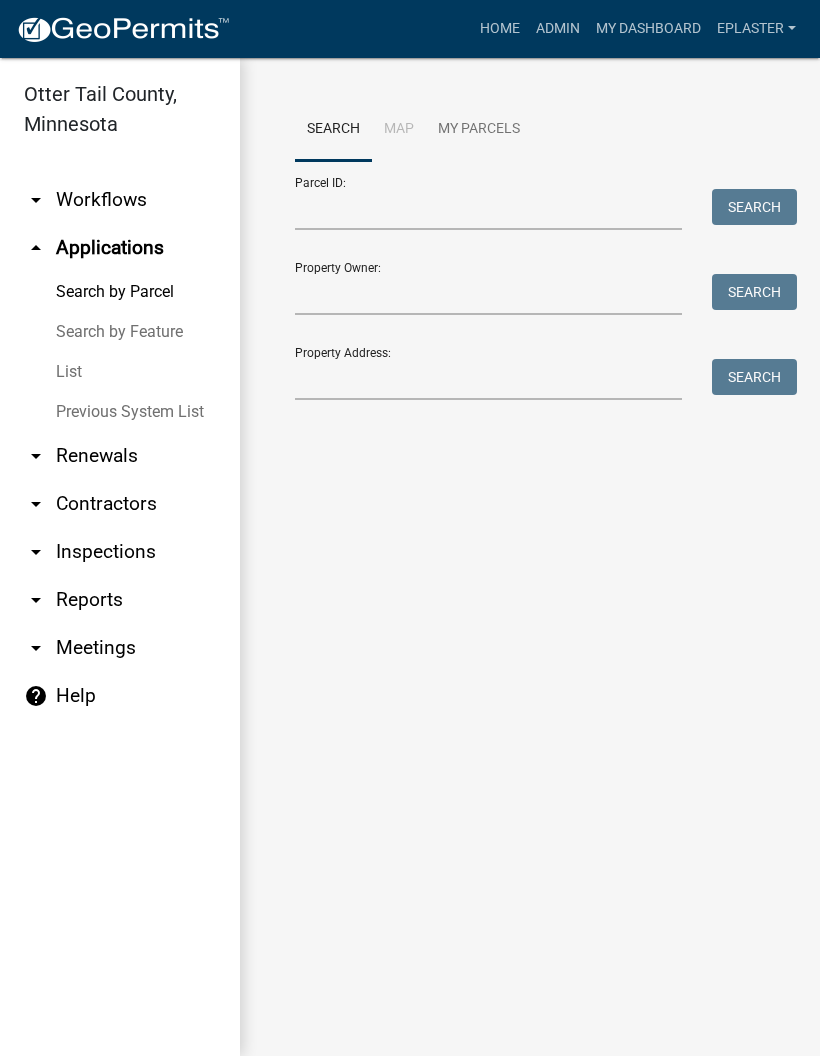 click on "arrow_drop_down   Workflows" at bounding box center (120, 200) 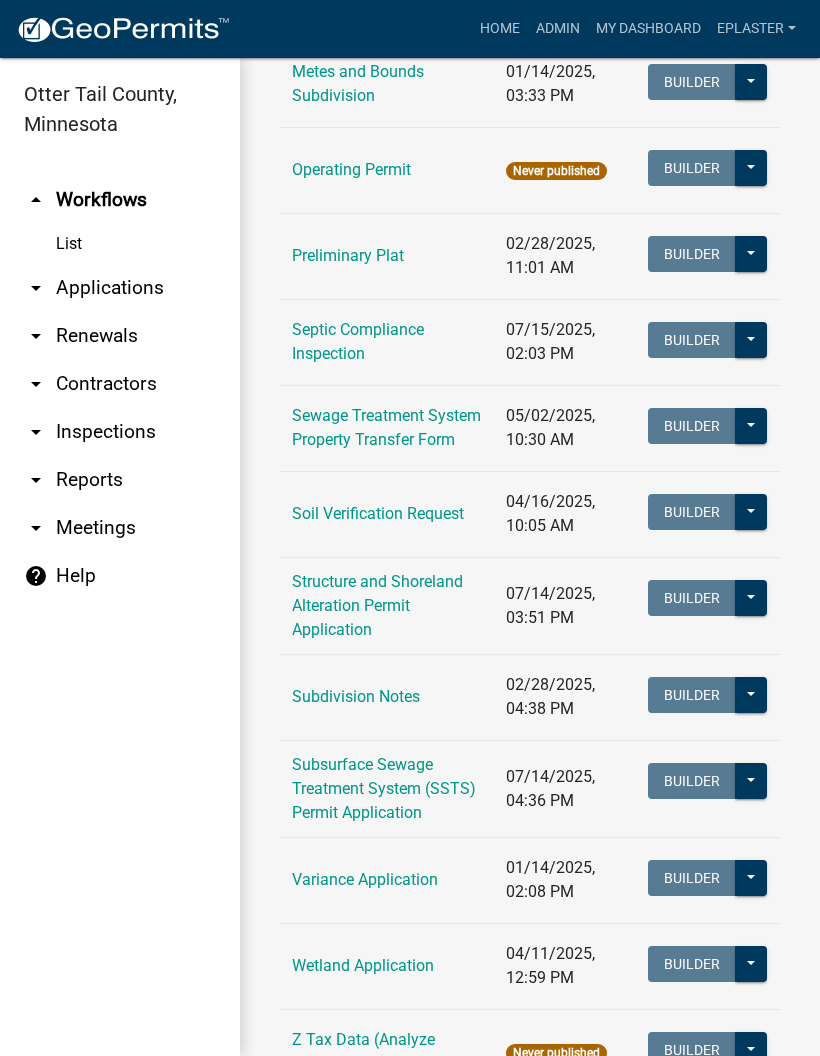 scroll, scrollTop: 945, scrollLeft: 0, axis: vertical 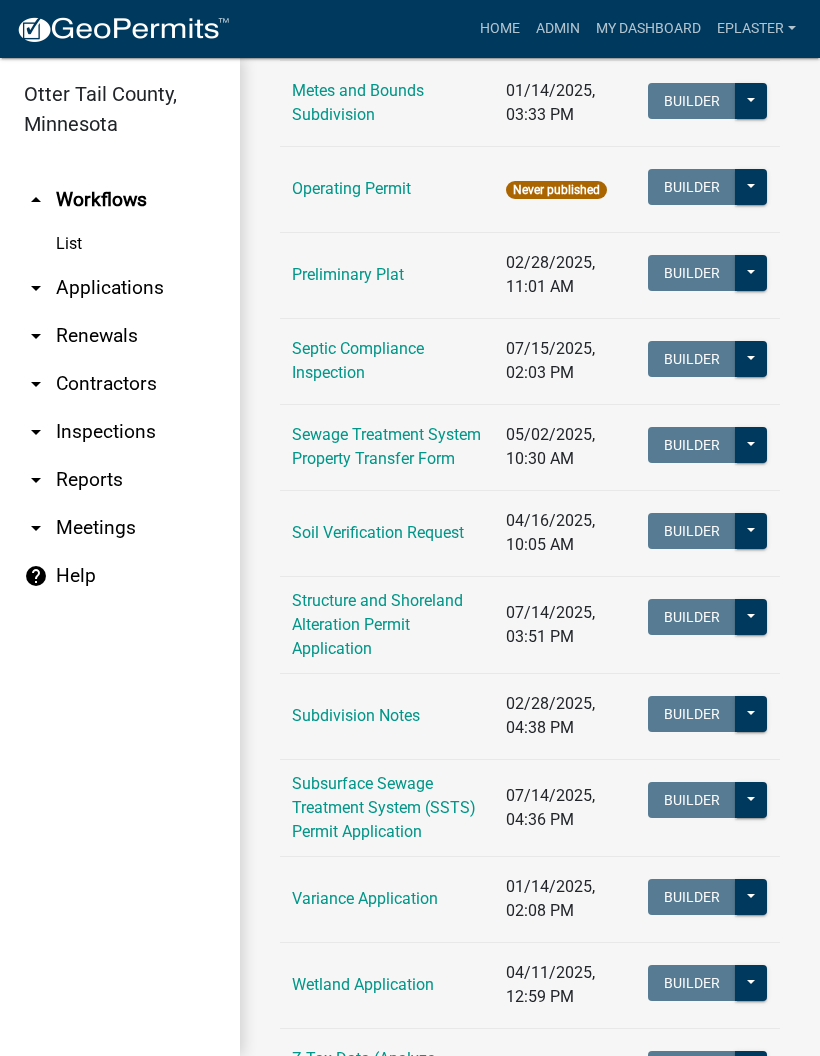 click on "Structure and Shoreland Alteration Permit Application" at bounding box center [377, 624] 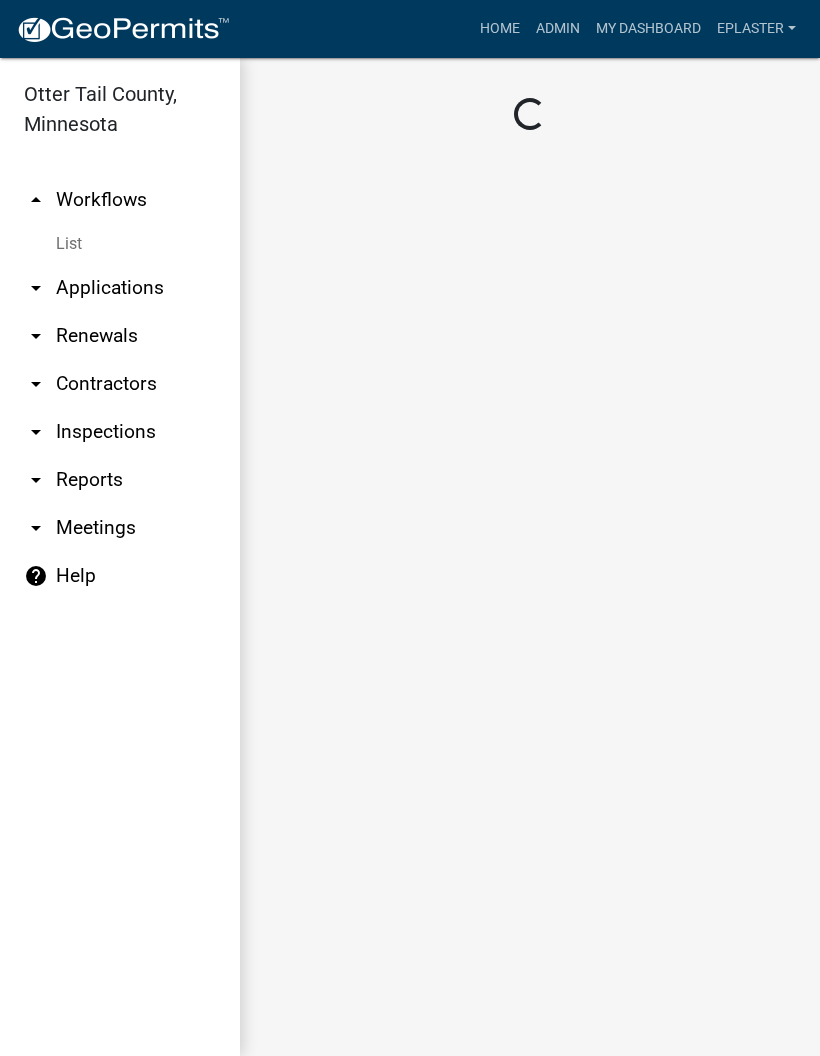 scroll, scrollTop: 0, scrollLeft: 0, axis: both 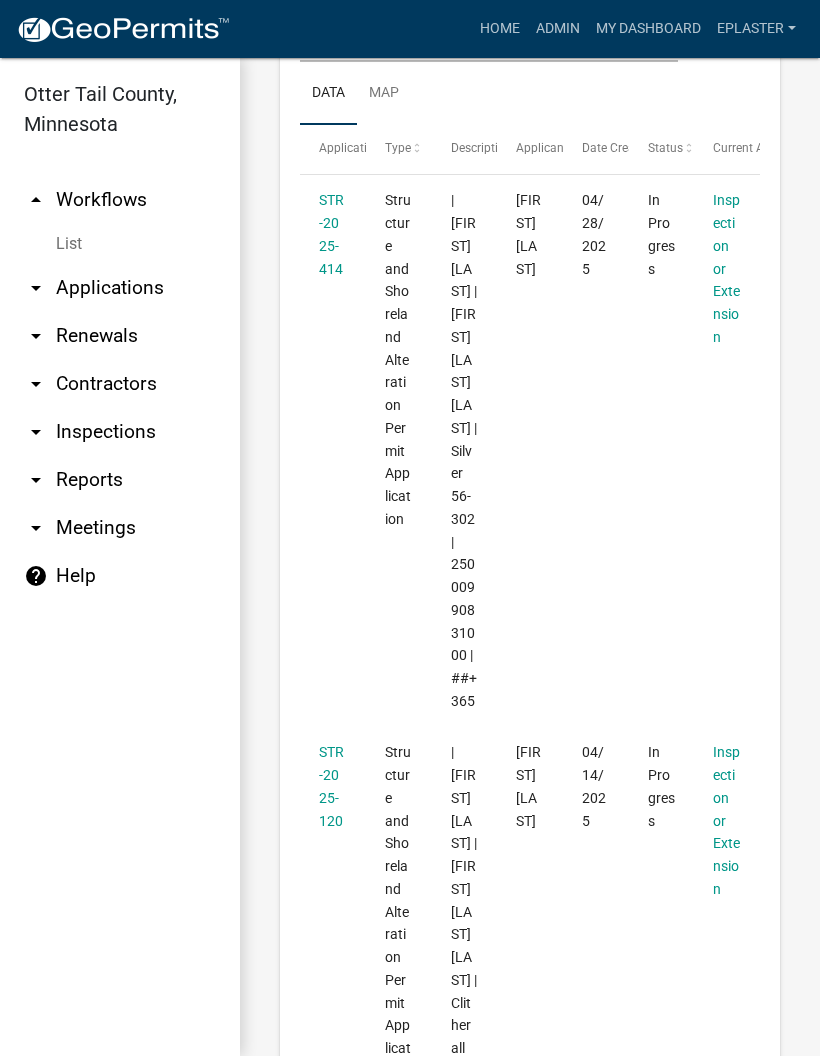 click 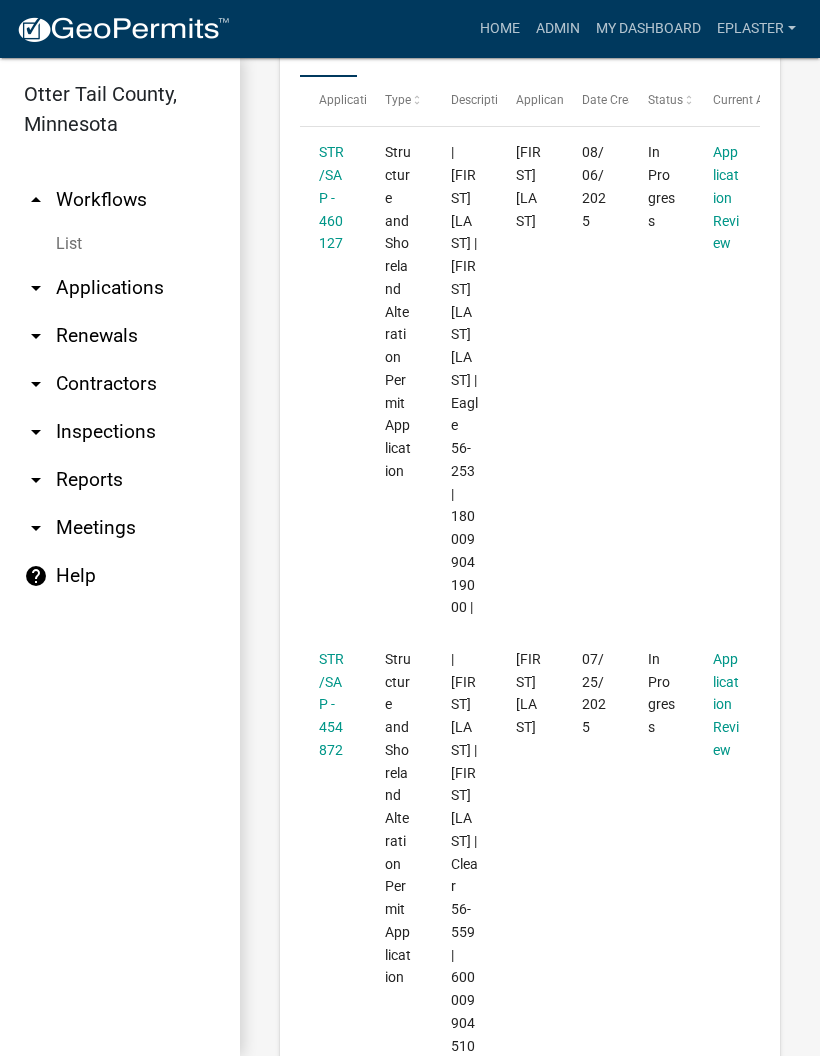 click on "+ Filter" 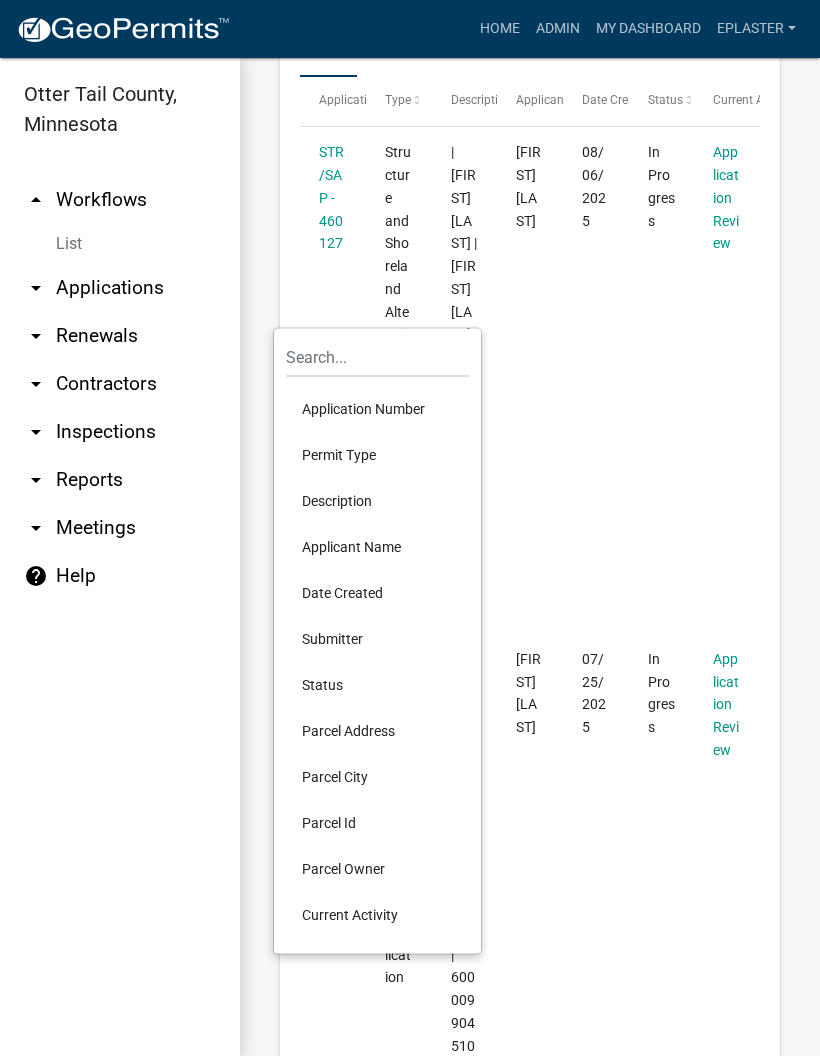 click on "Application Number" at bounding box center (377, 409) 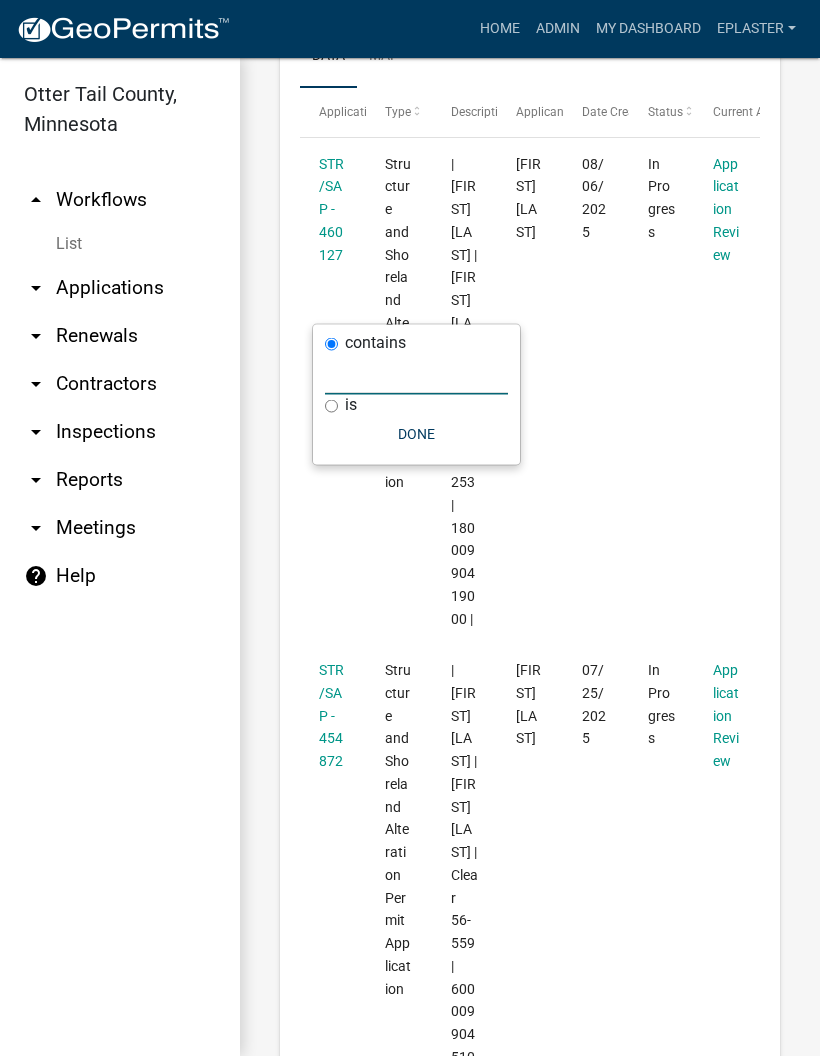 click at bounding box center (416, 374) 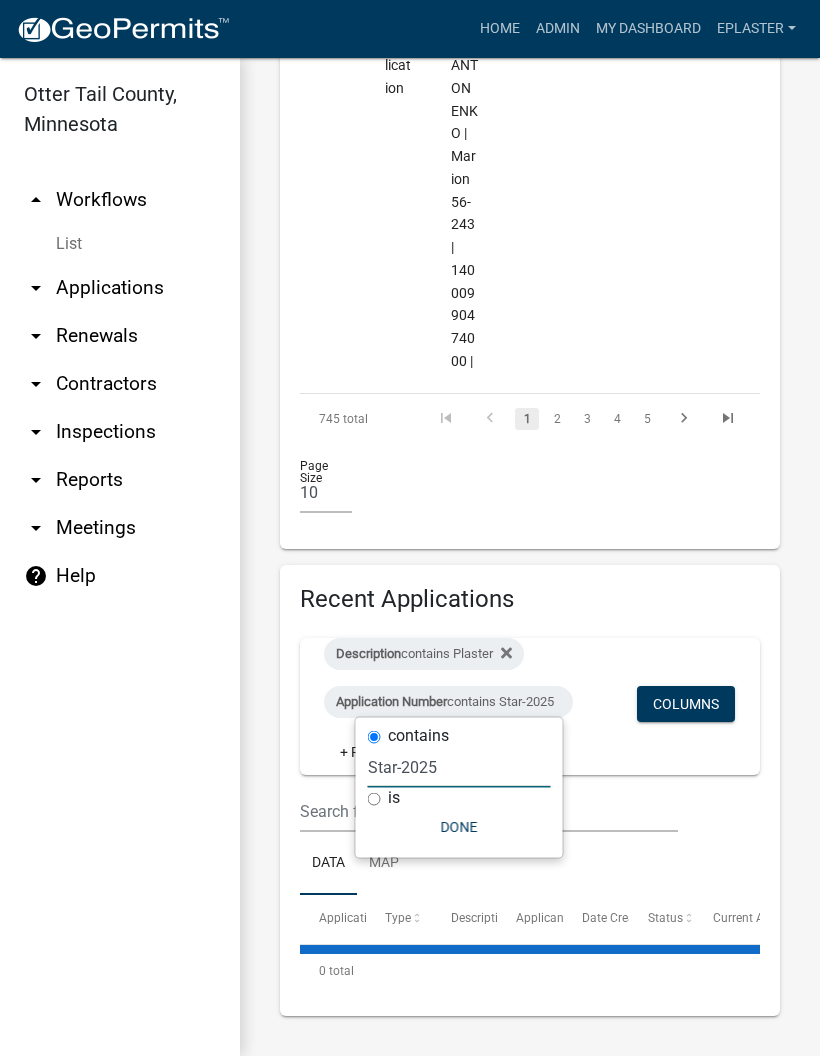 scroll, scrollTop: 6740, scrollLeft: 0, axis: vertical 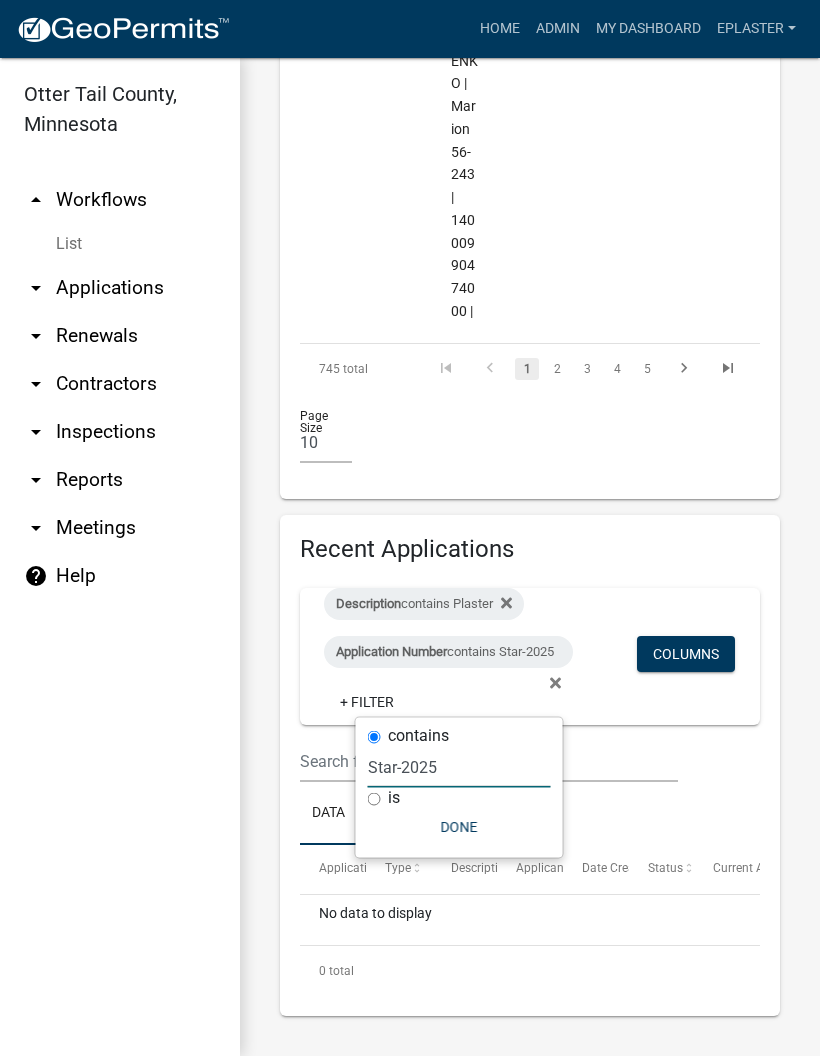 click on "Star-2025" at bounding box center [459, 767] 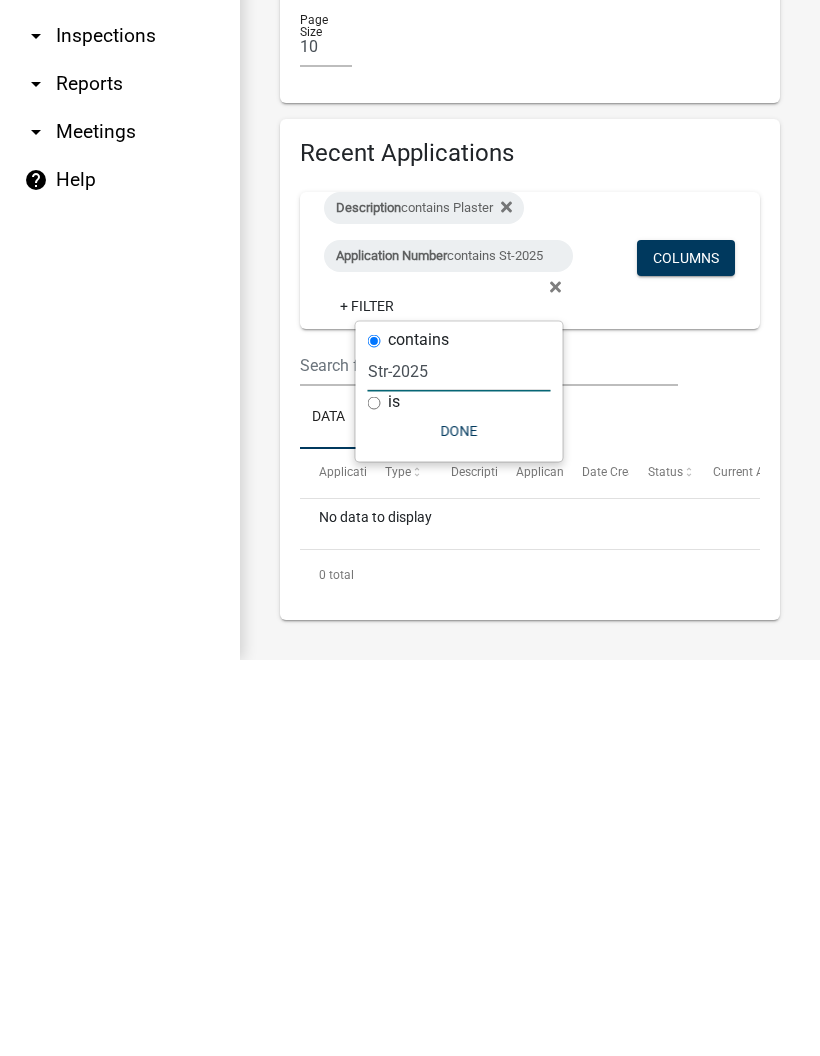 scroll, scrollTop: 6730, scrollLeft: 0, axis: vertical 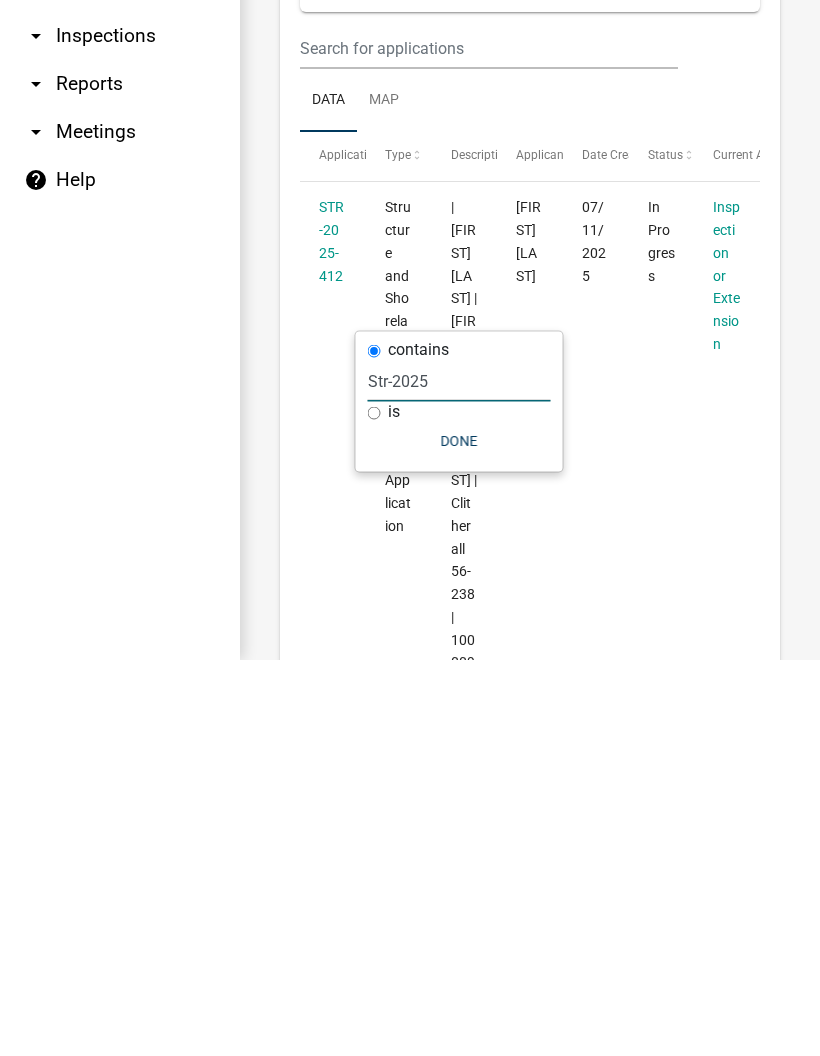 type on "Str-2025" 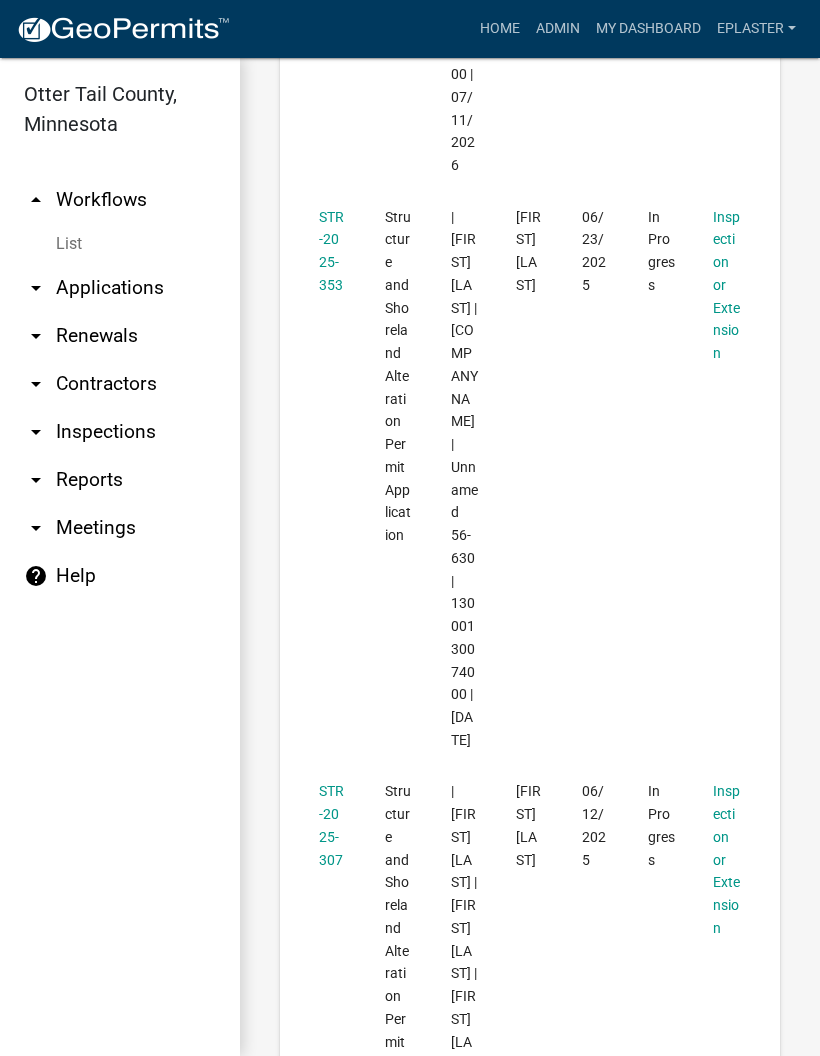 scroll, scrollTop: 8380, scrollLeft: 0, axis: vertical 